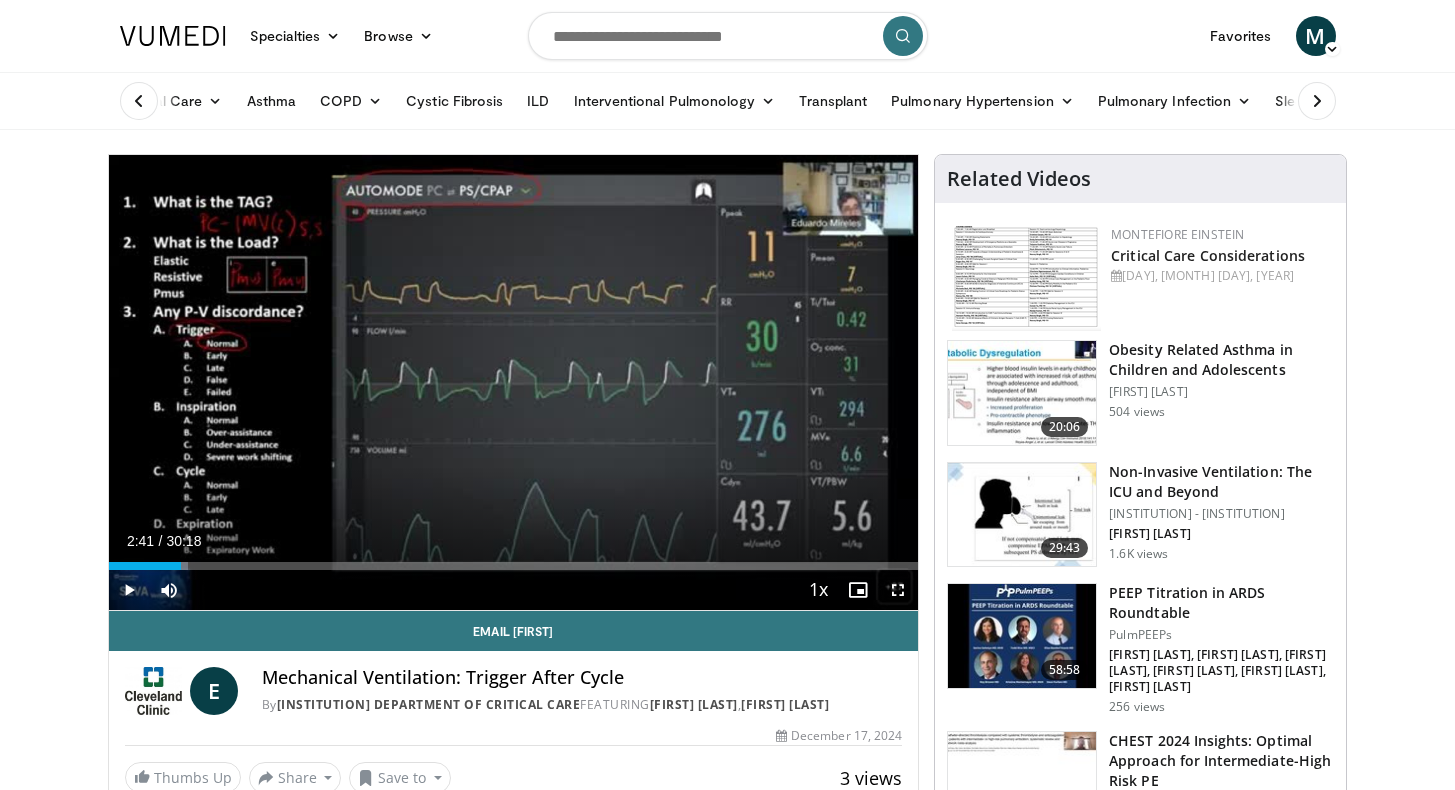 scroll, scrollTop: 0, scrollLeft: 0, axis: both 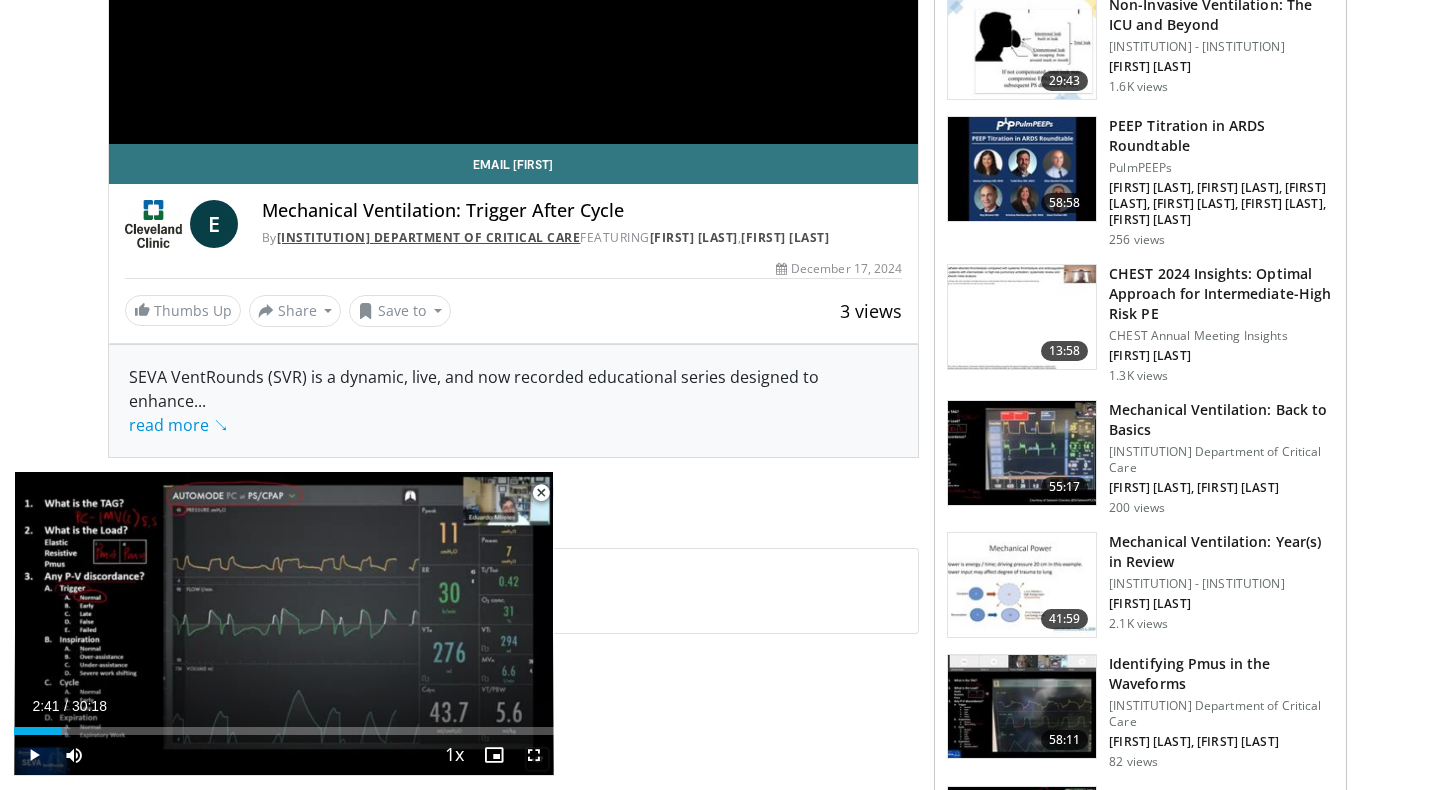 click on "Cleveland Clinic Department of Critical Care" at bounding box center (429, 237) 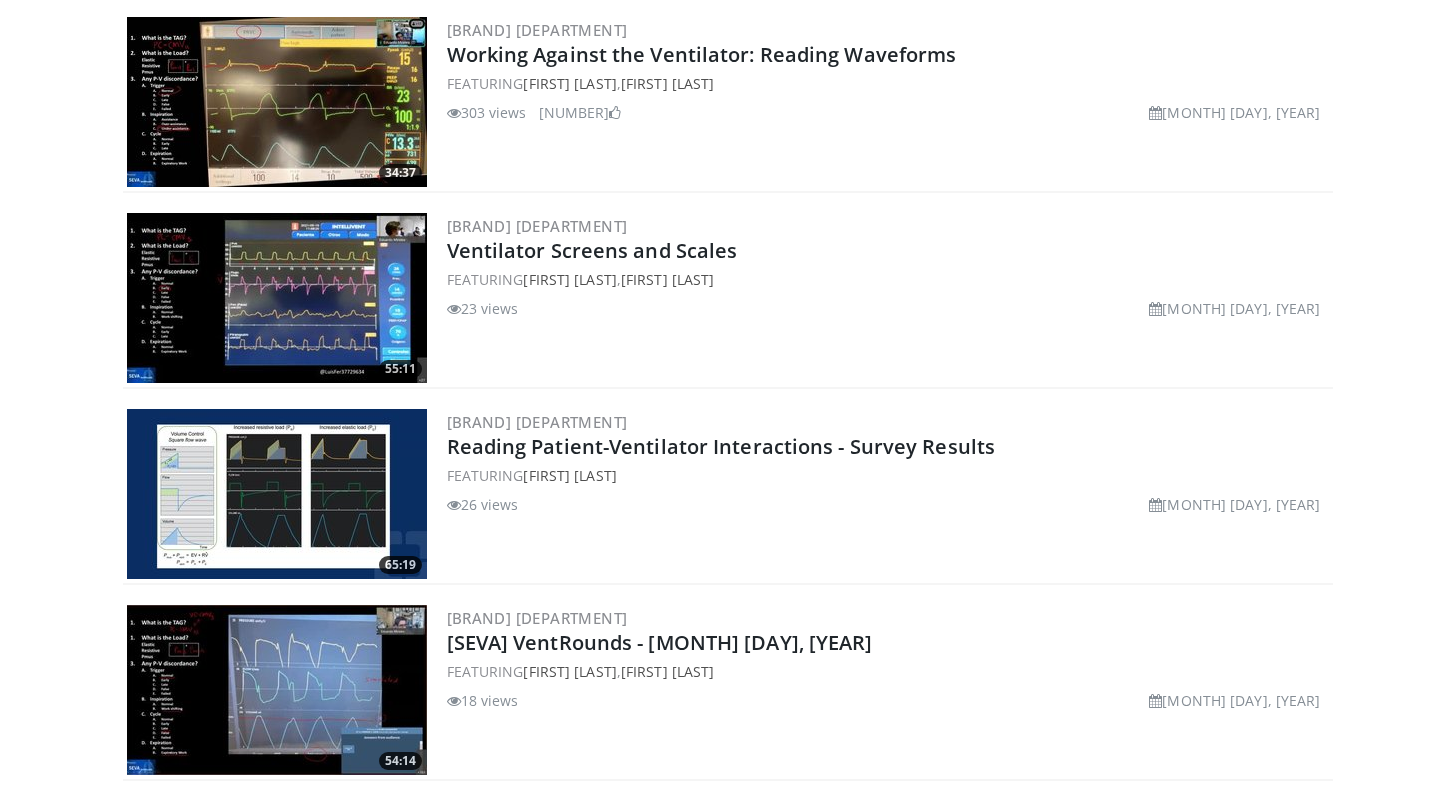 scroll, scrollTop: 2371, scrollLeft: 0, axis: vertical 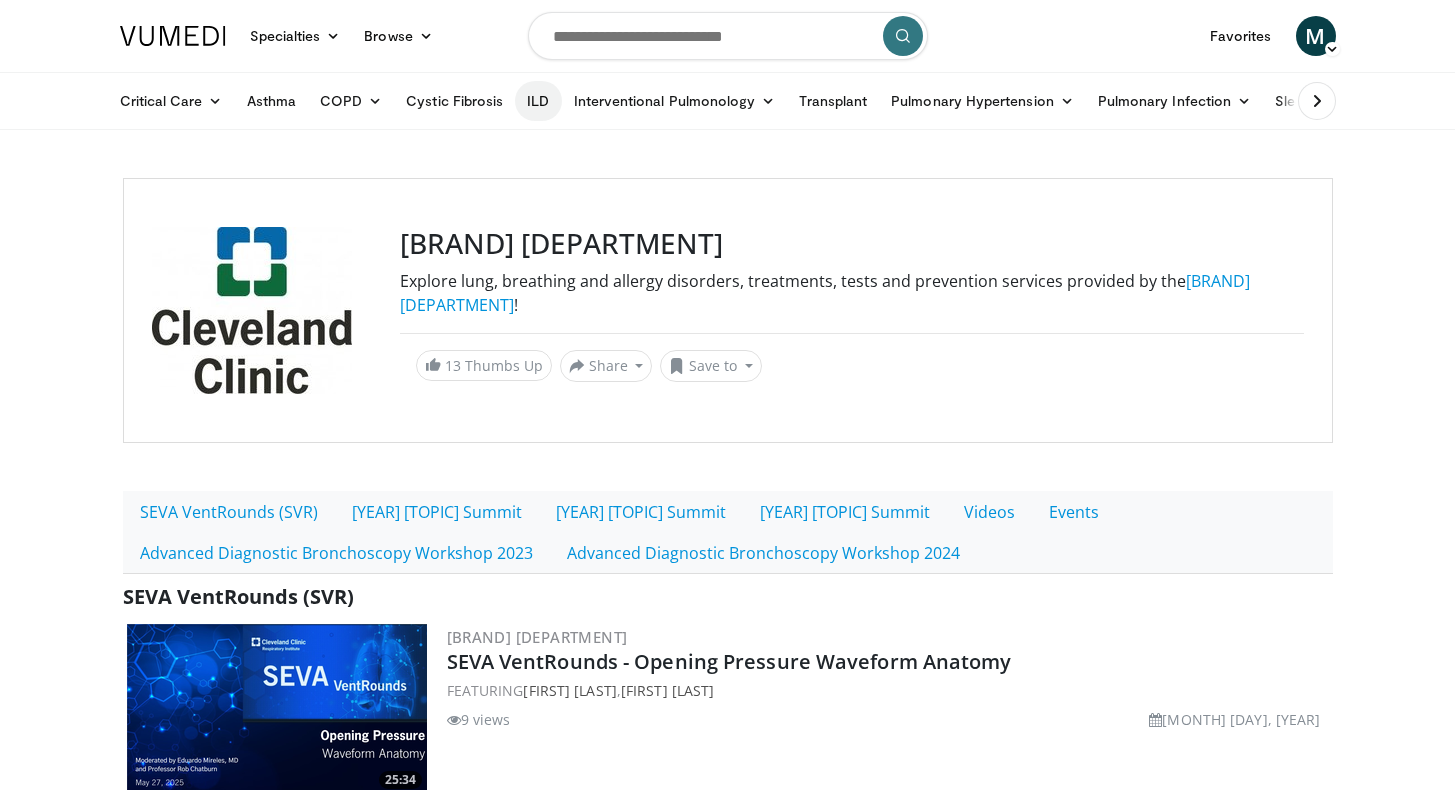 click on "ILD" at bounding box center [538, 101] 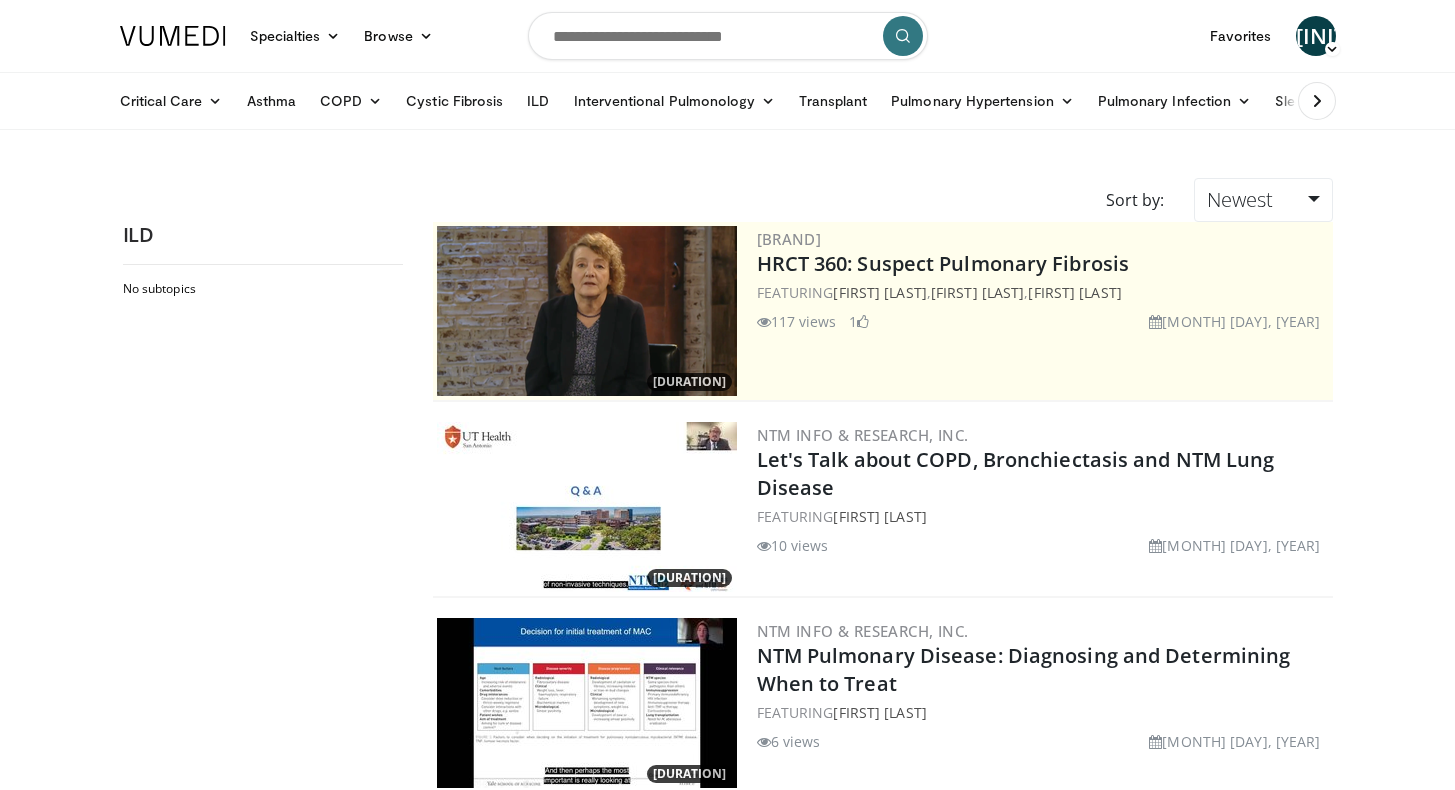 scroll, scrollTop: 0, scrollLeft: 0, axis: both 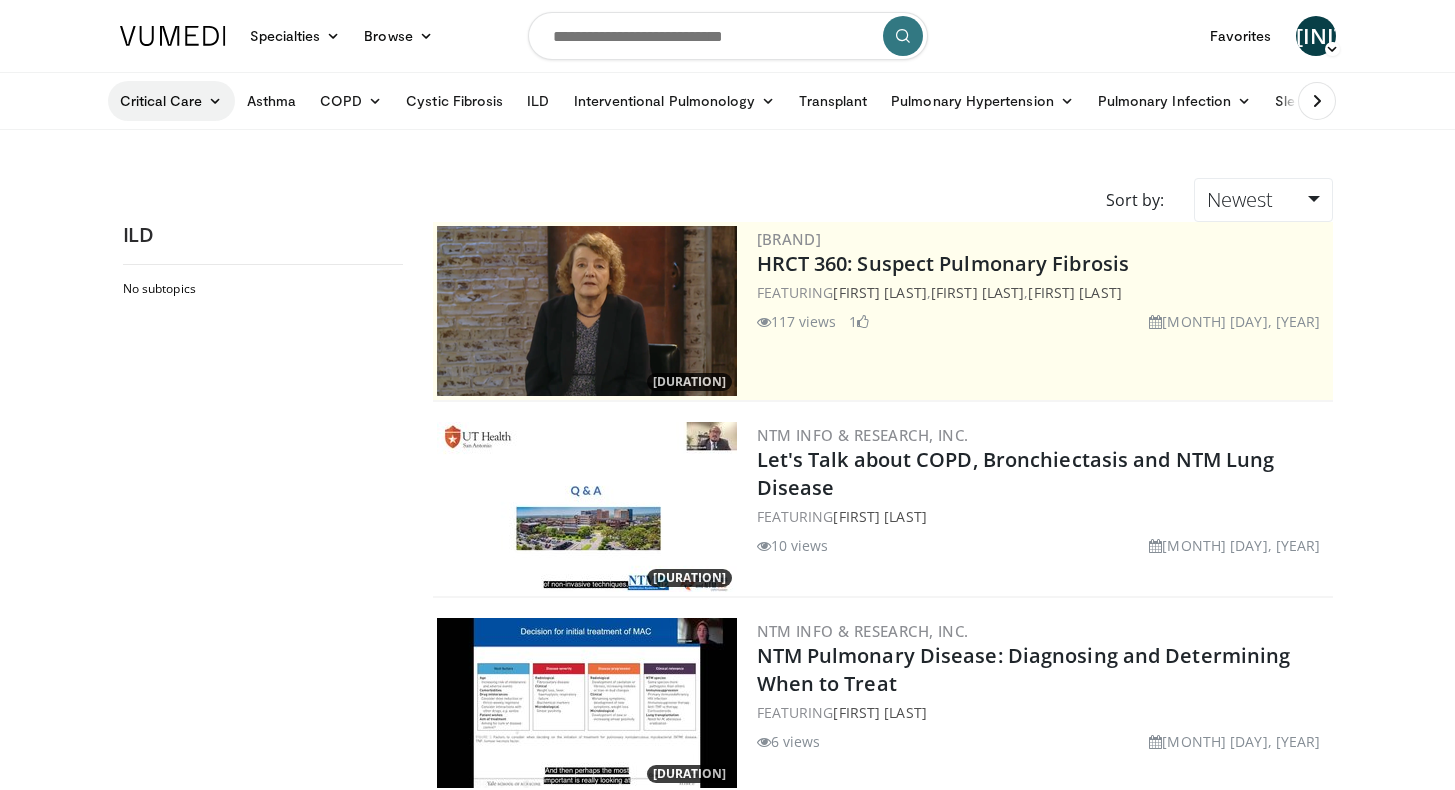 click on "Critical Care" at bounding box center (171, 101) 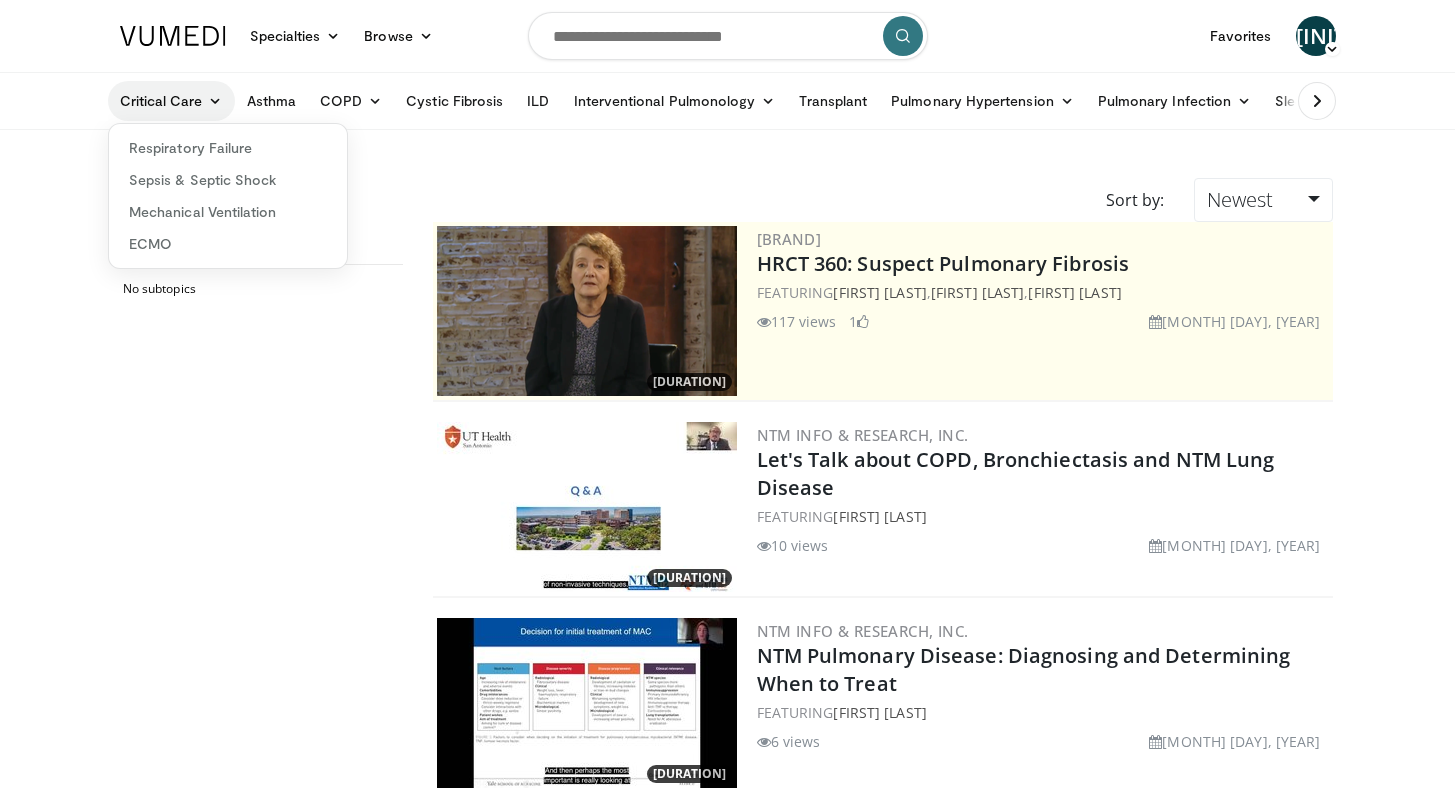 click on "Critical Care" at bounding box center (171, 101) 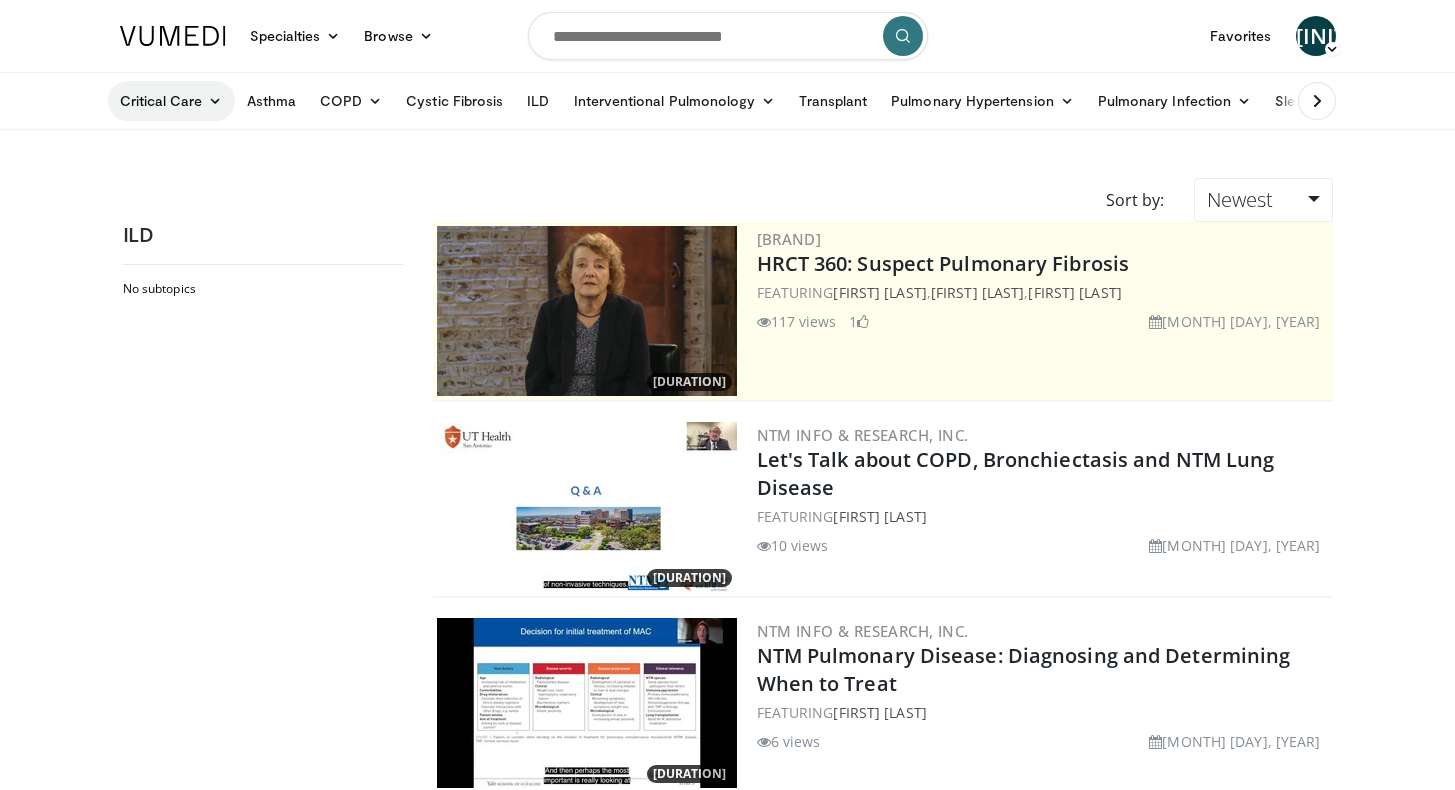 click at bounding box center (215, 101) 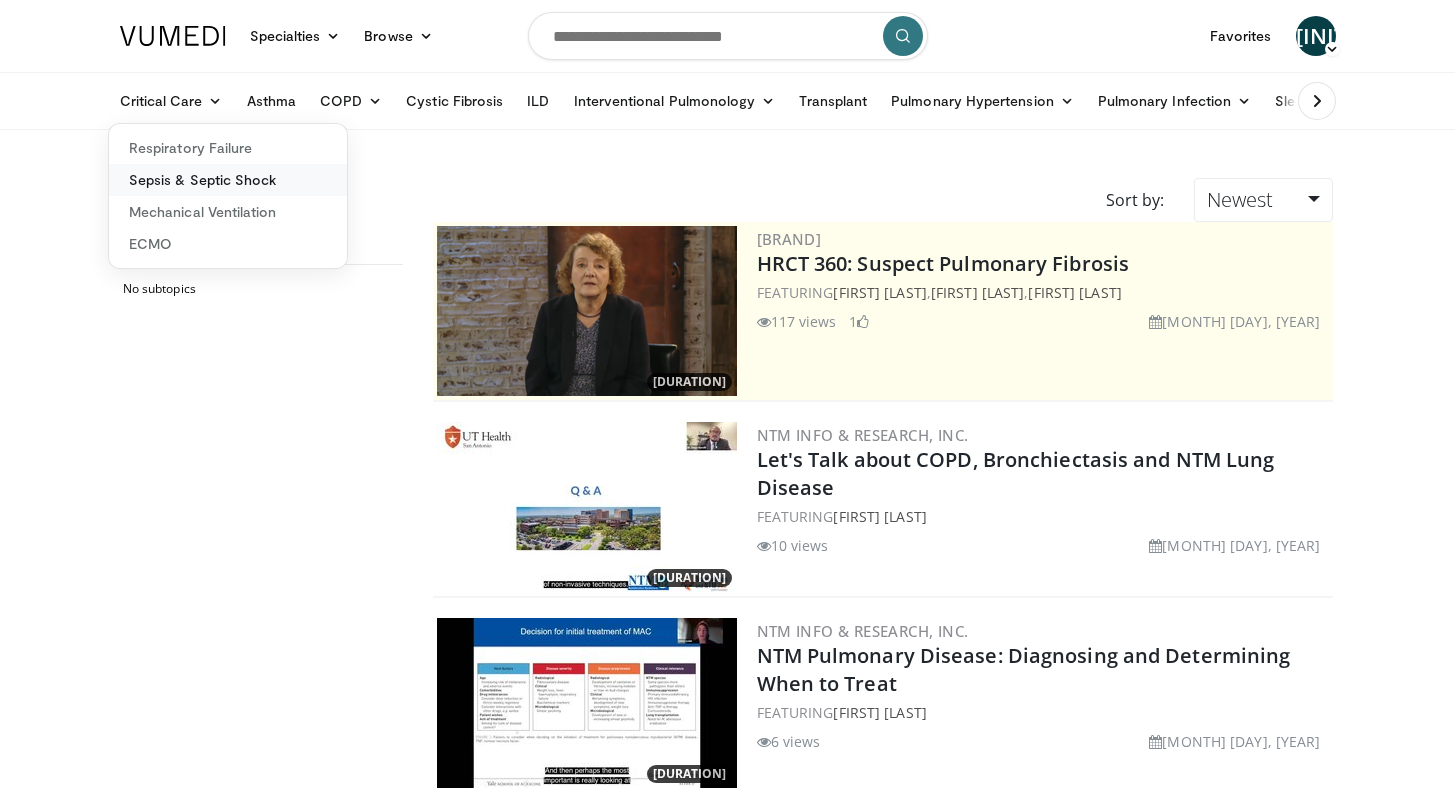 click on "Sepsis & Septic Shock" at bounding box center [228, 180] 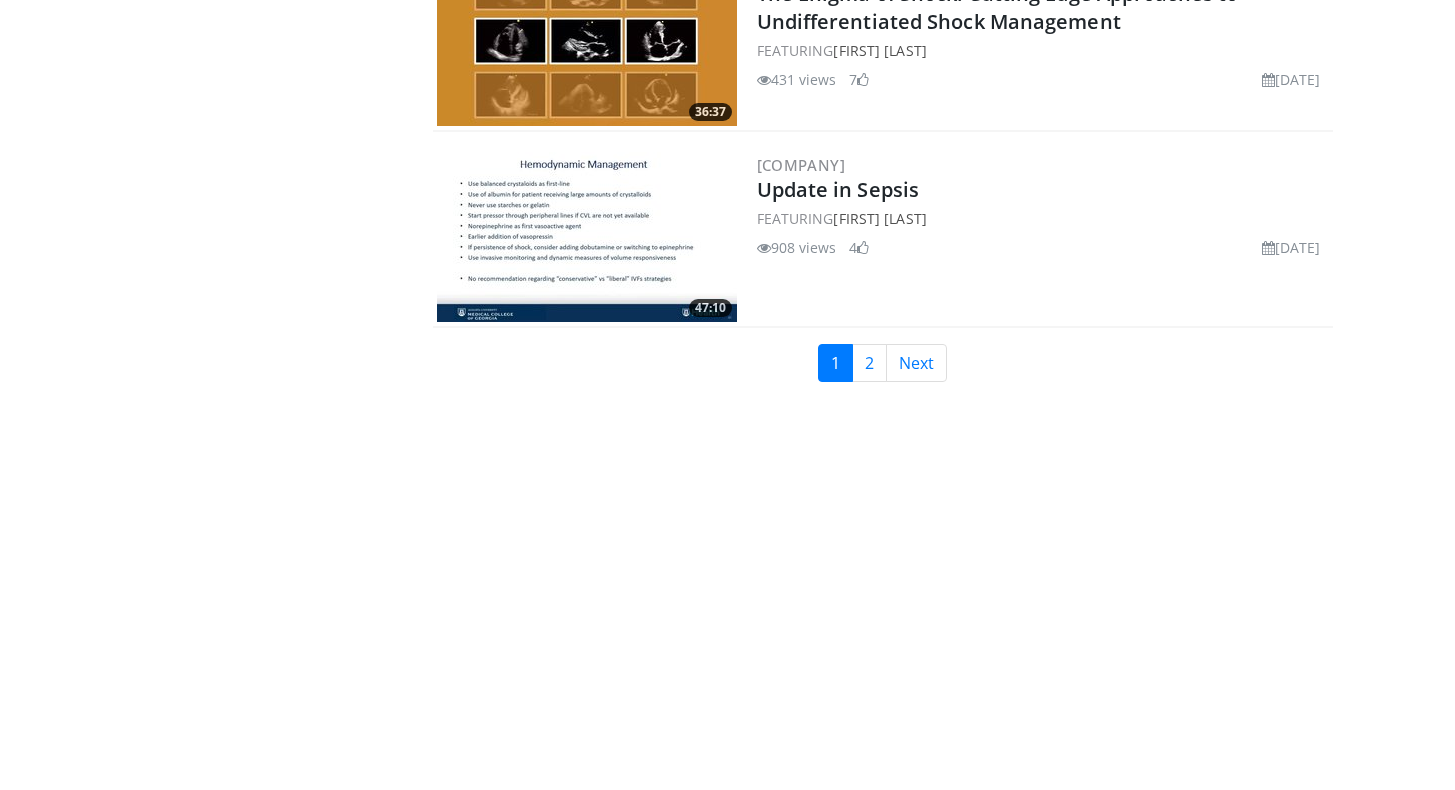 scroll, scrollTop: 4730, scrollLeft: 0, axis: vertical 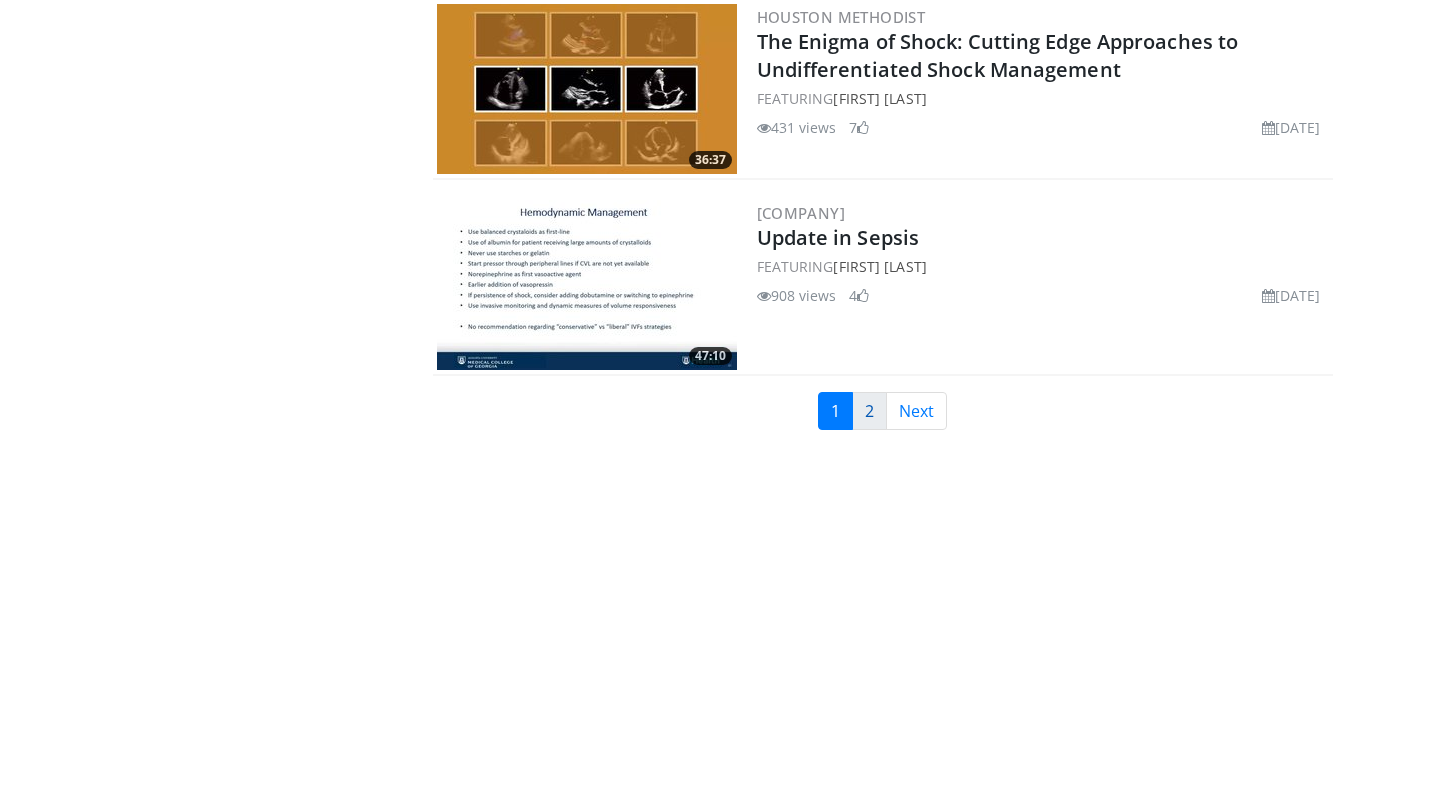 click on "2" at bounding box center [869, 411] 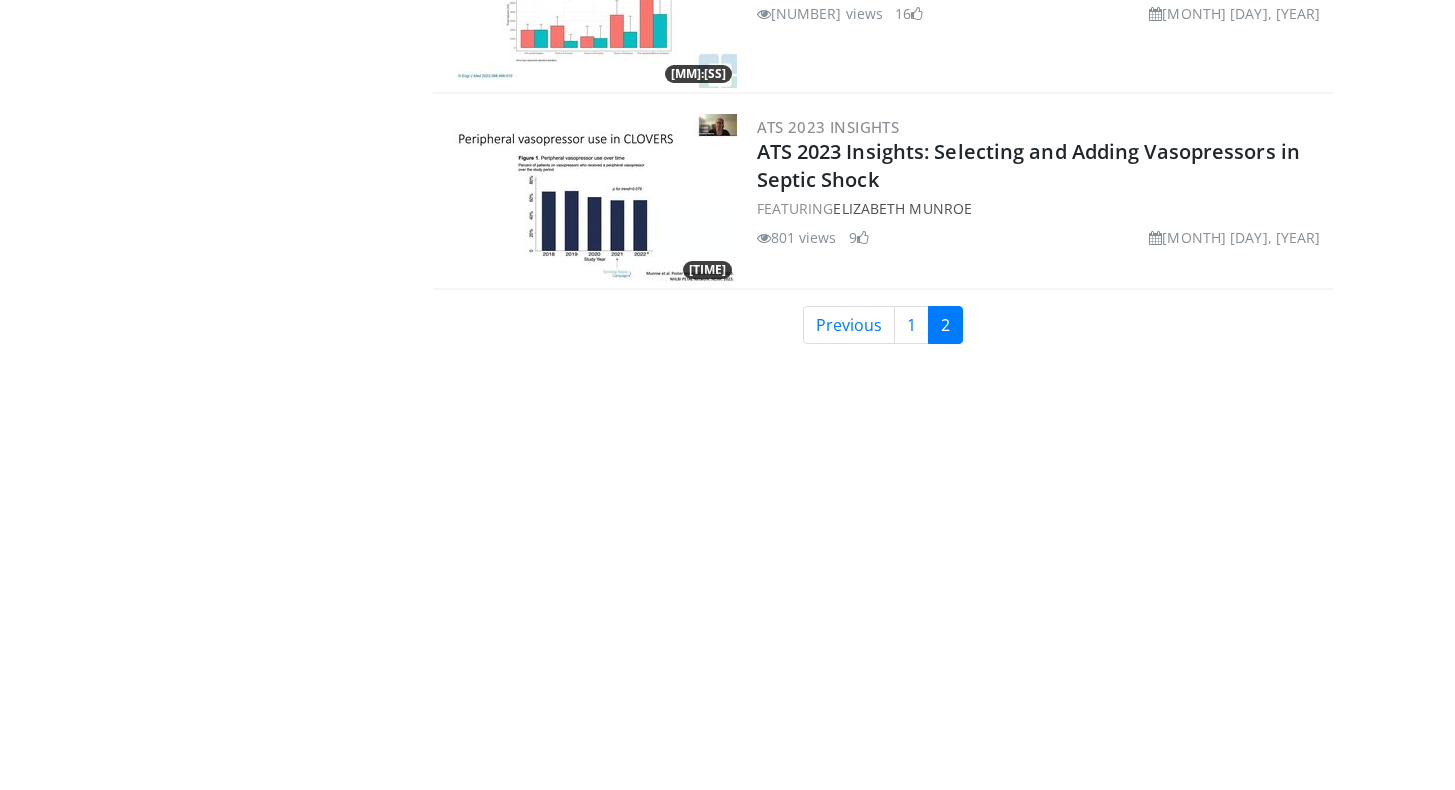 scroll, scrollTop: 311, scrollLeft: 0, axis: vertical 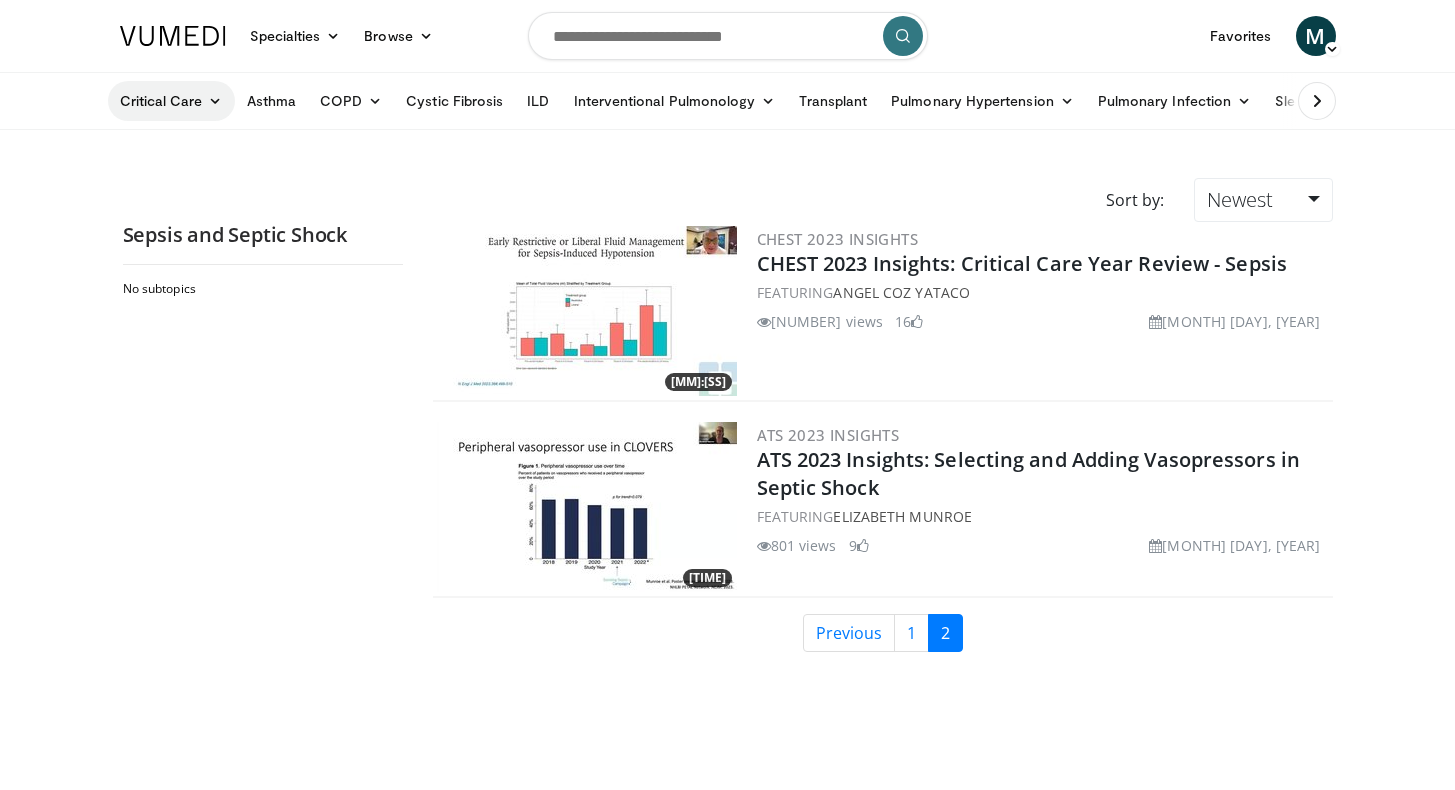 click at bounding box center [215, 101] 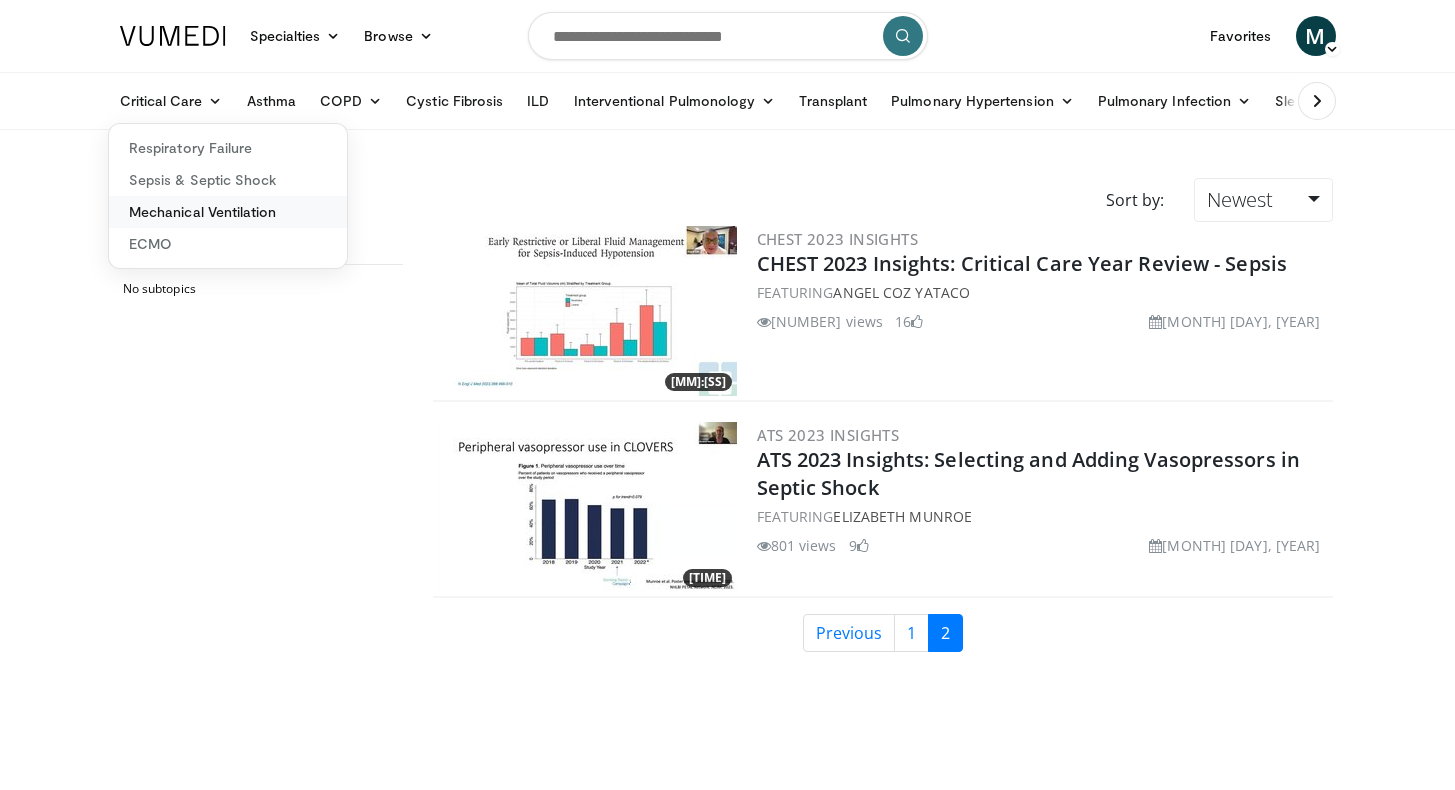 click on "Mechanical Ventilation" at bounding box center (228, 212) 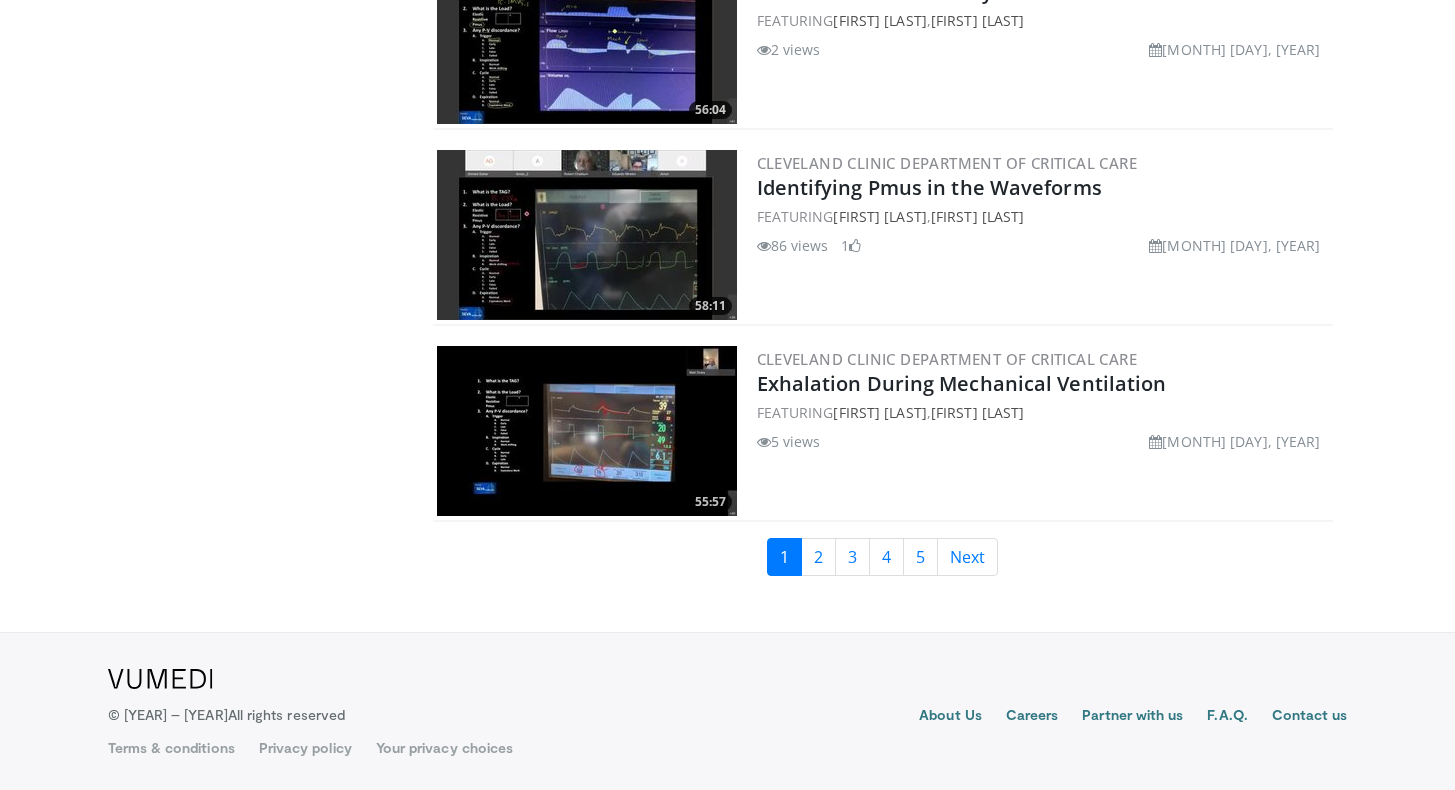 scroll, scrollTop: 4584, scrollLeft: 0, axis: vertical 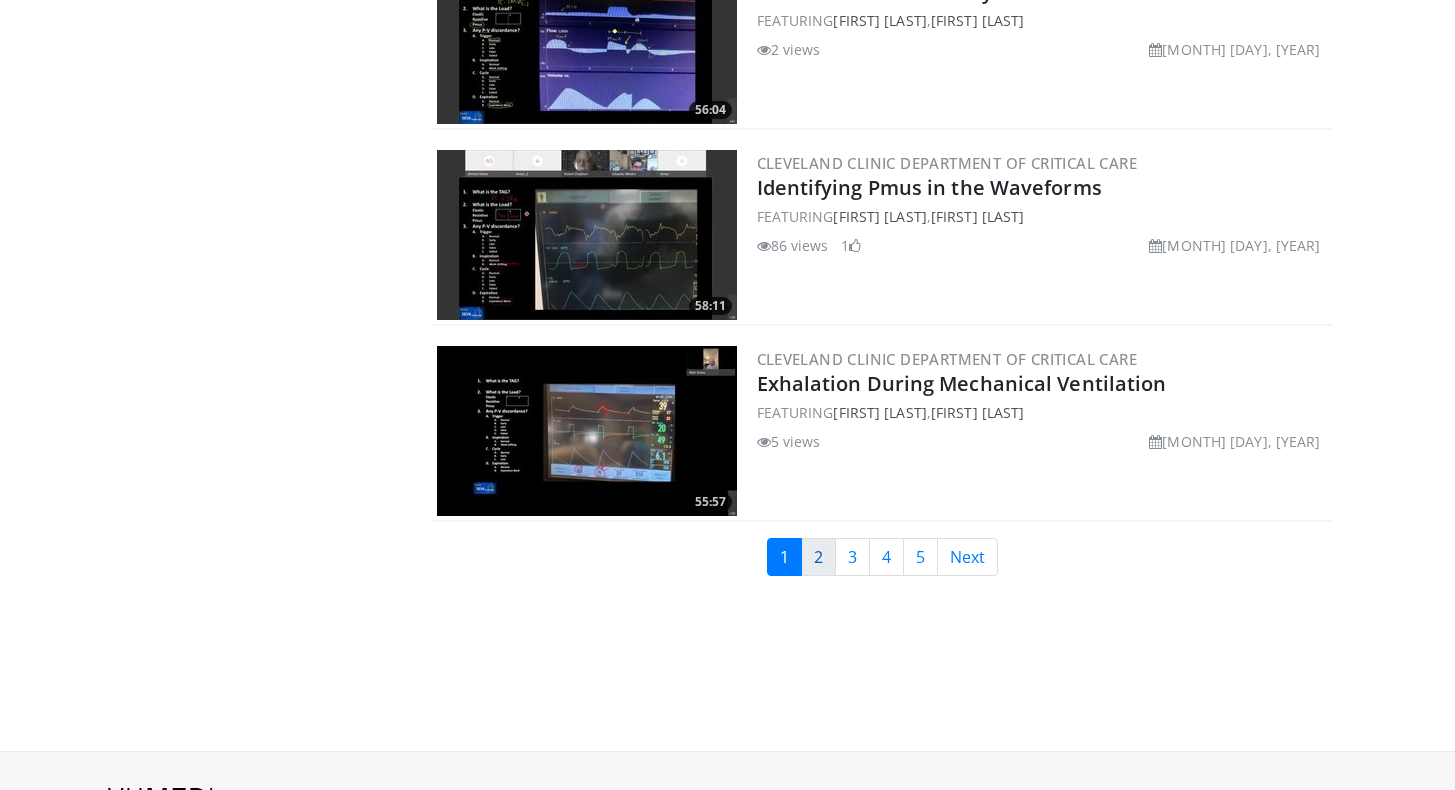 click on "2" at bounding box center [818, 557] 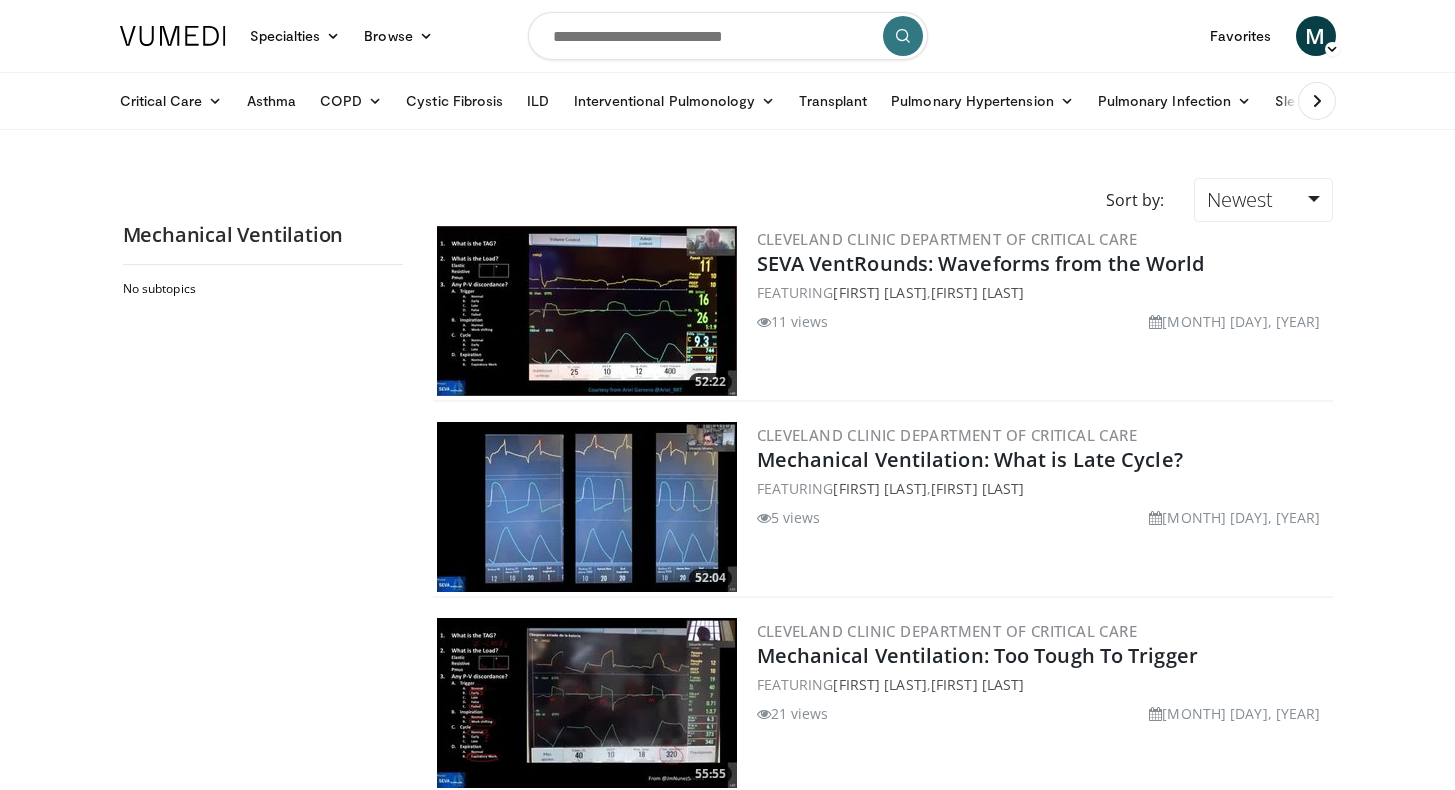 scroll, scrollTop: 0, scrollLeft: 0, axis: both 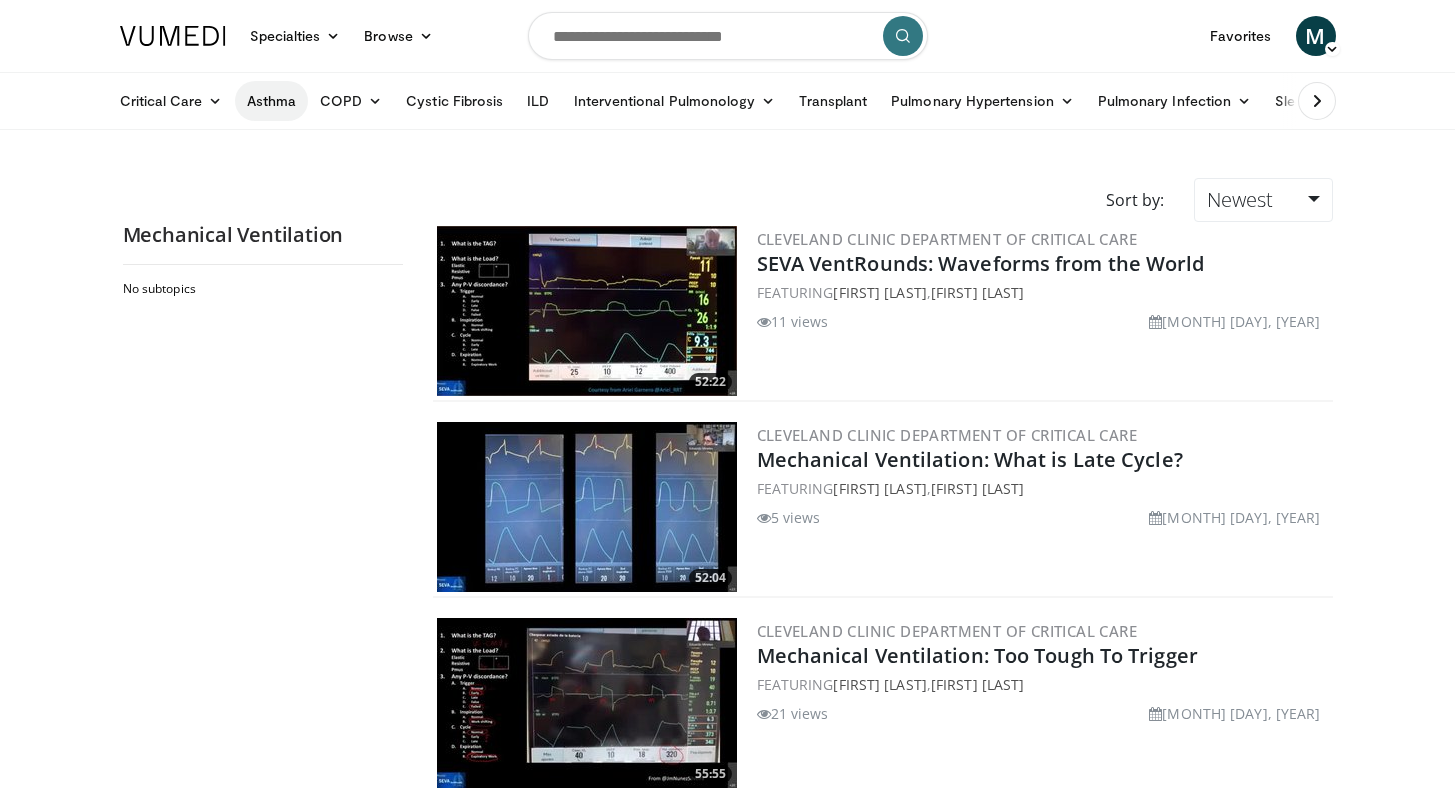 click on "Asthma" at bounding box center [271, 101] 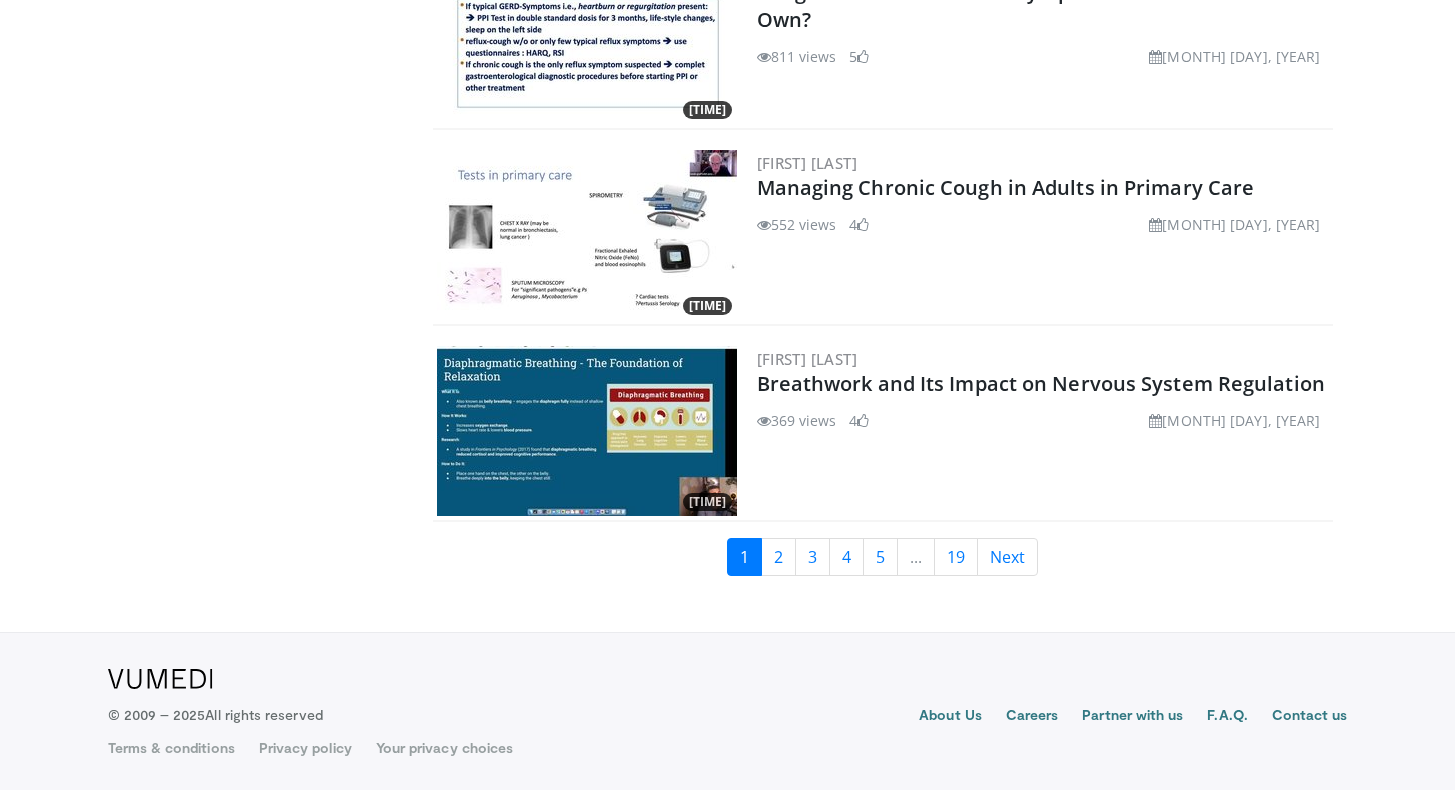 scroll, scrollTop: 4780, scrollLeft: 0, axis: vertical 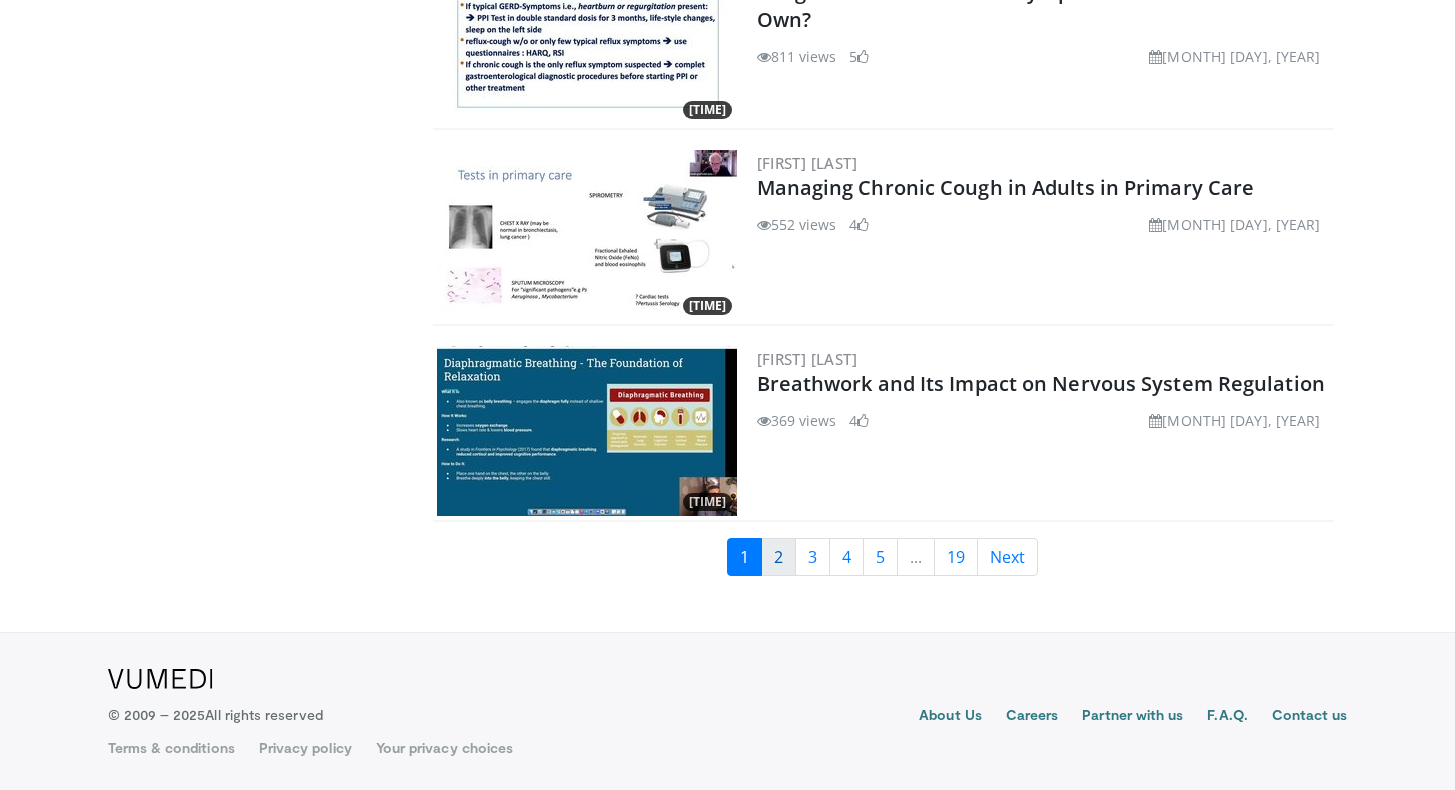 click on "2" at bounding box center [778, 557] 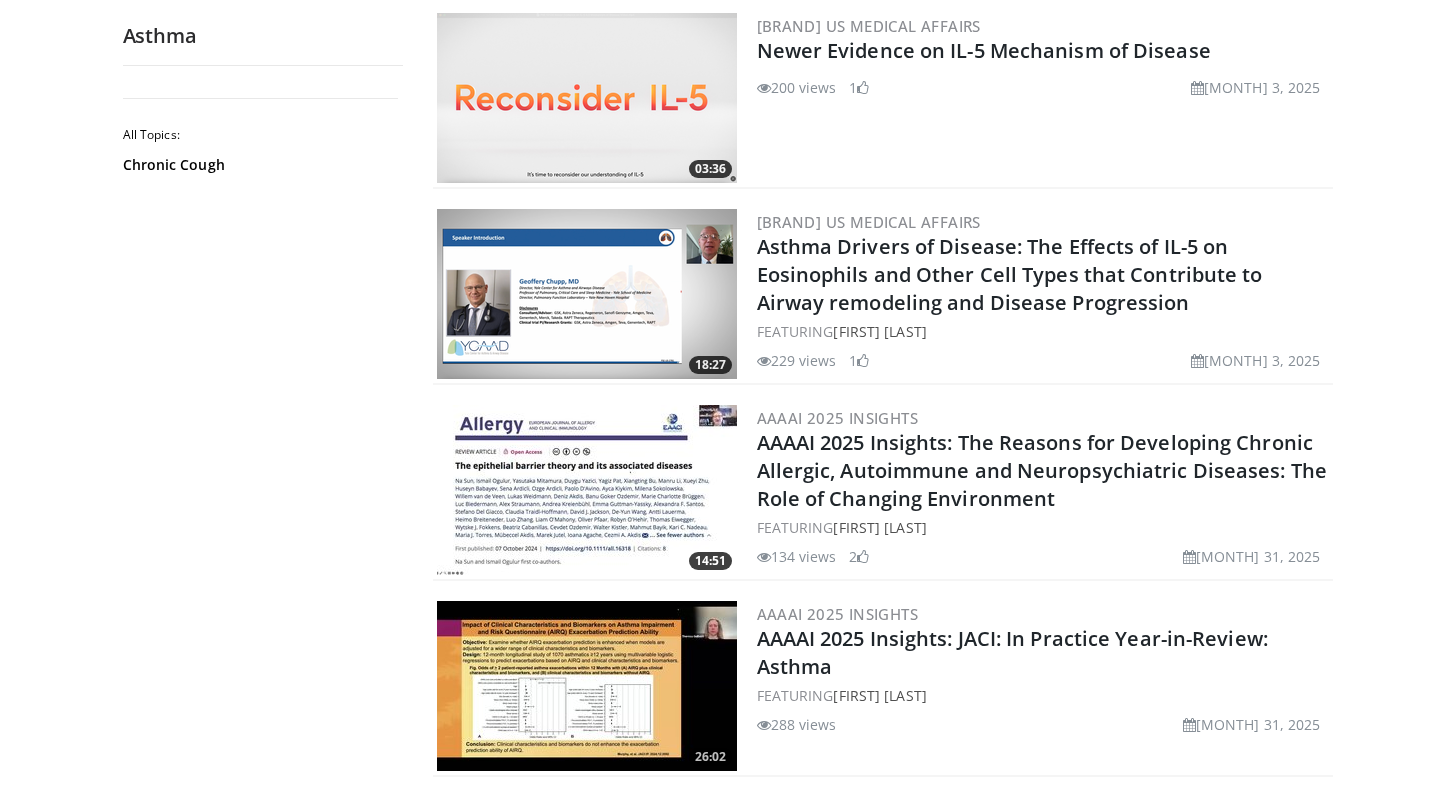 scroll, scrollTop: 3548, scrollLeft: 0, axis: vertical 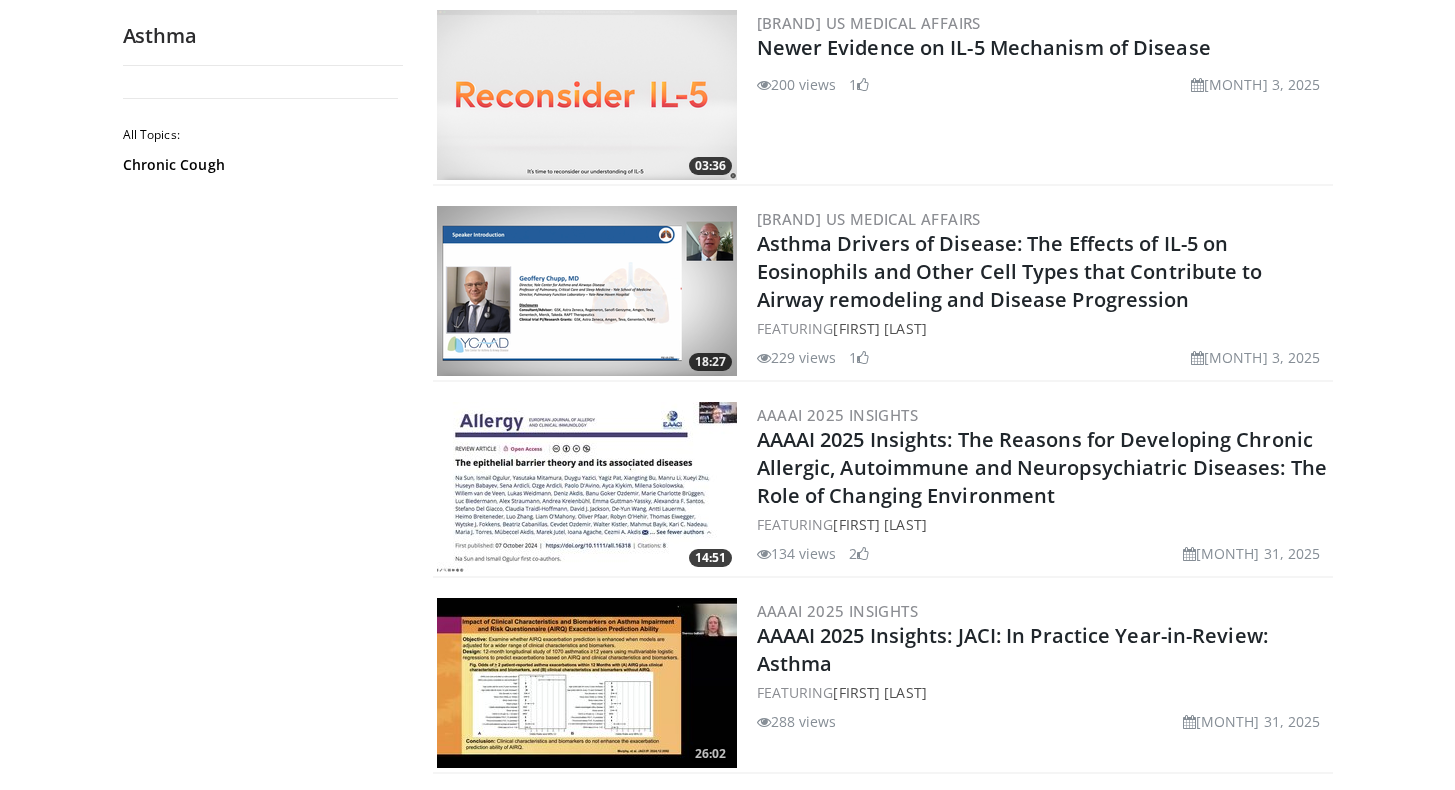 click at bounding box center [587, 291] 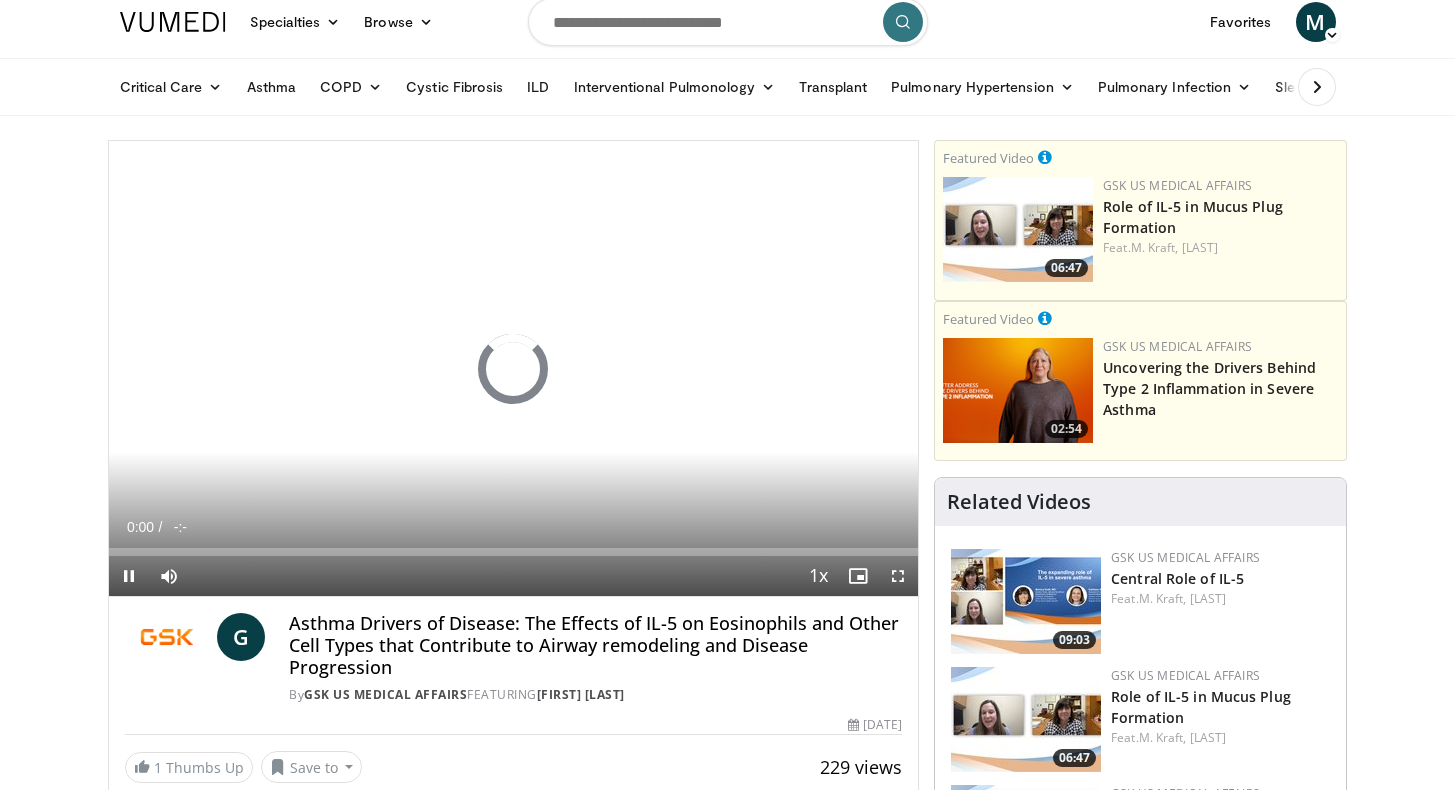 scroll, scrollTop: 10, scrollLeft: 0, axis: vertical 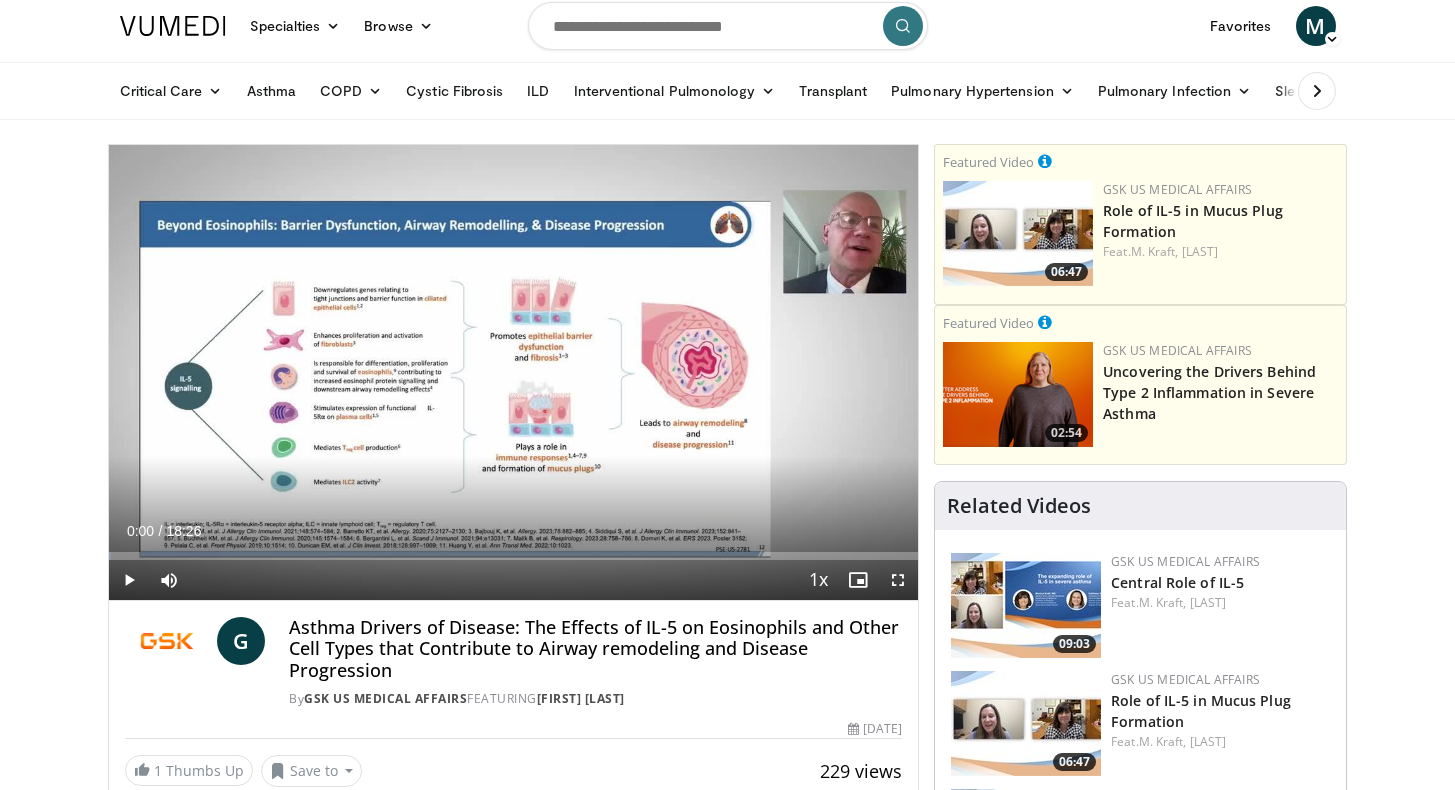 click at bounding box center (129, 580) 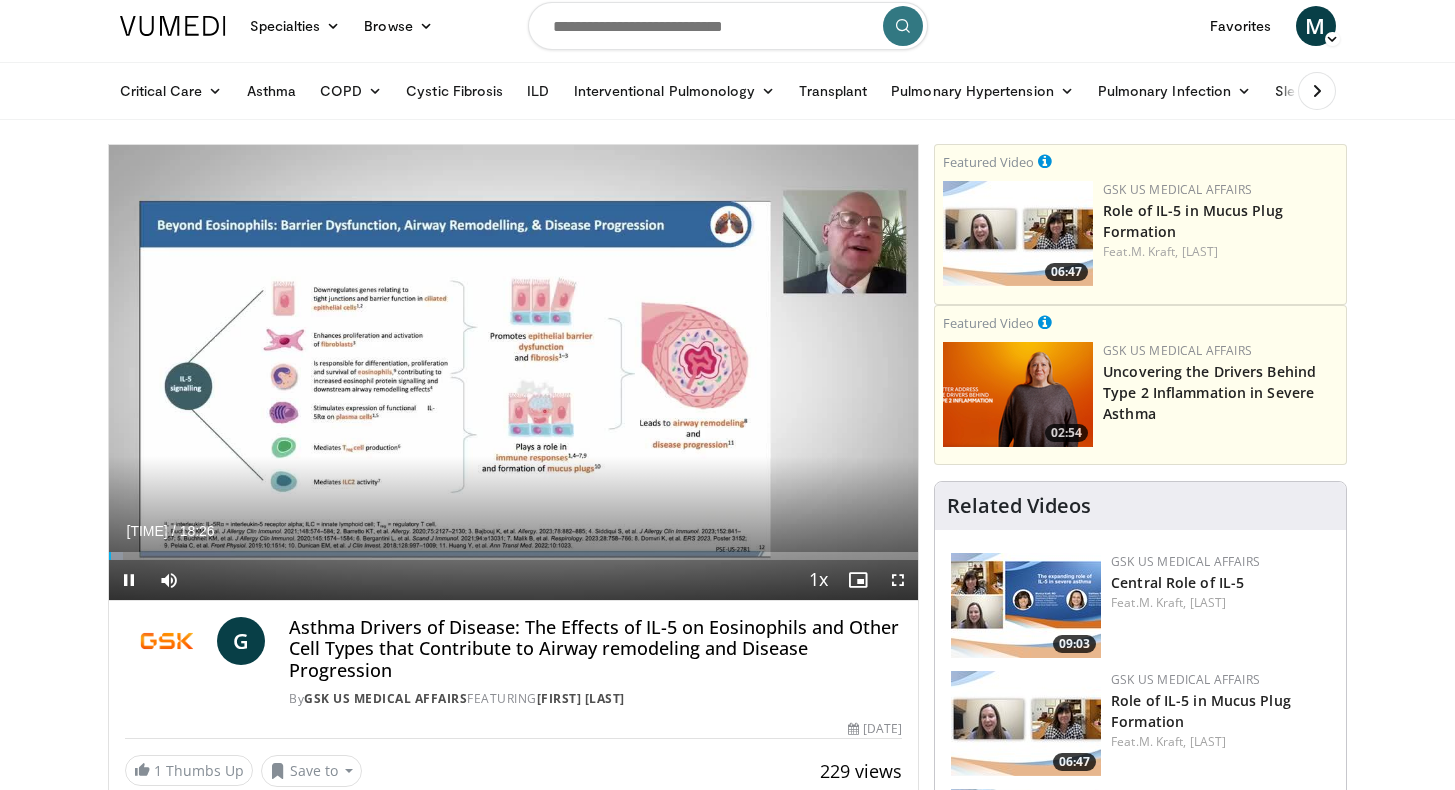 click at bounding box center [129, 580] 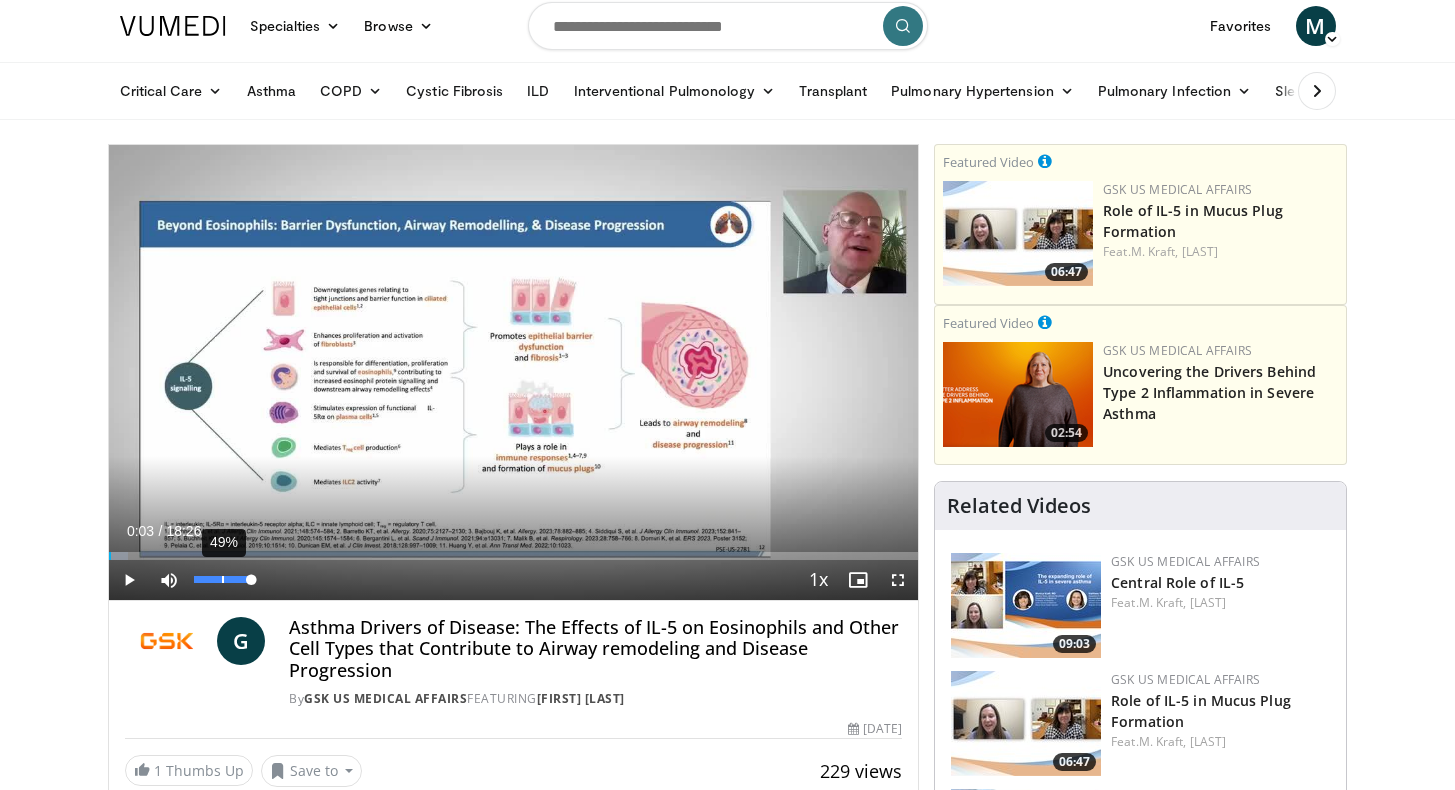 click on "49%" at bounding box center (223, 580) 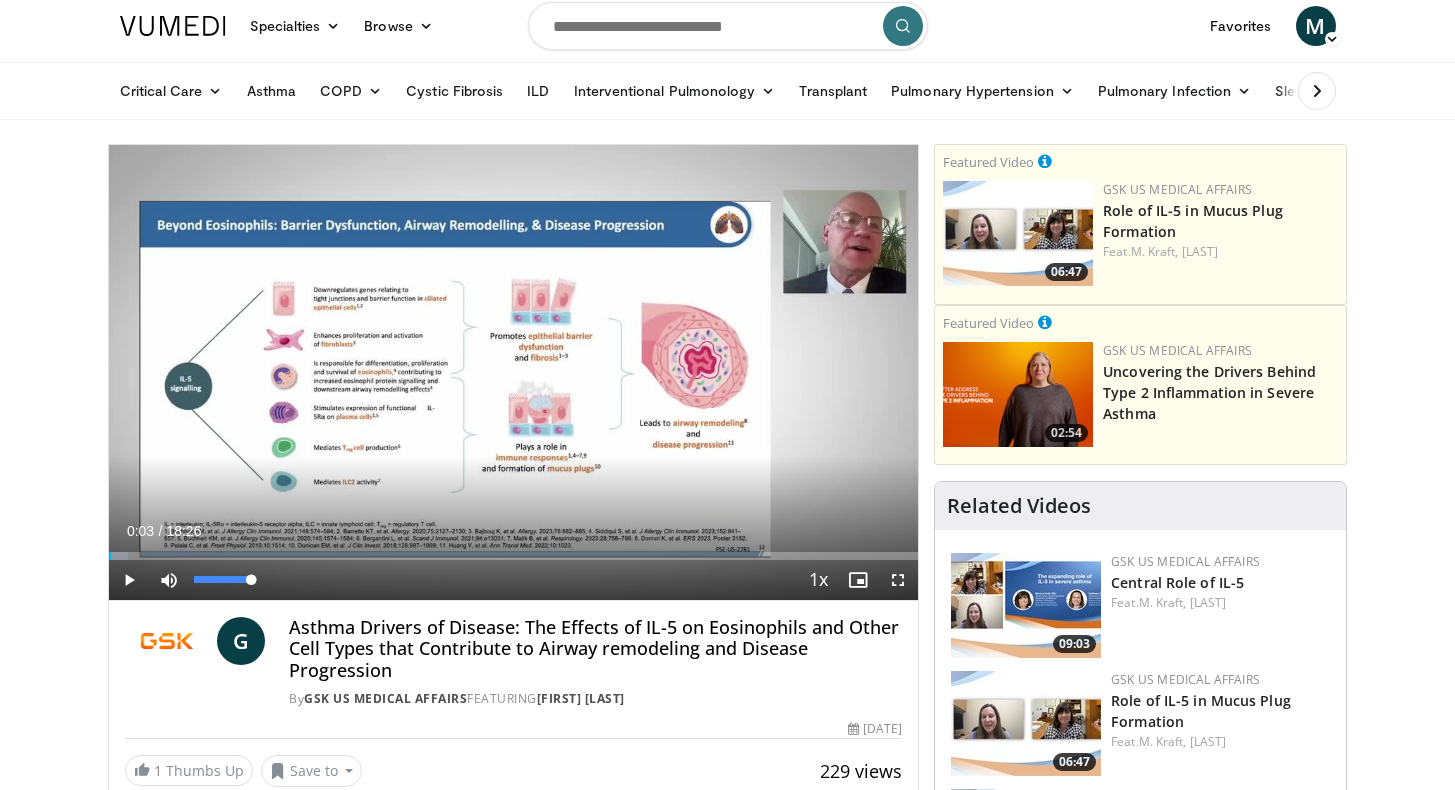 click on "49%" at bounding box center [223, 580] 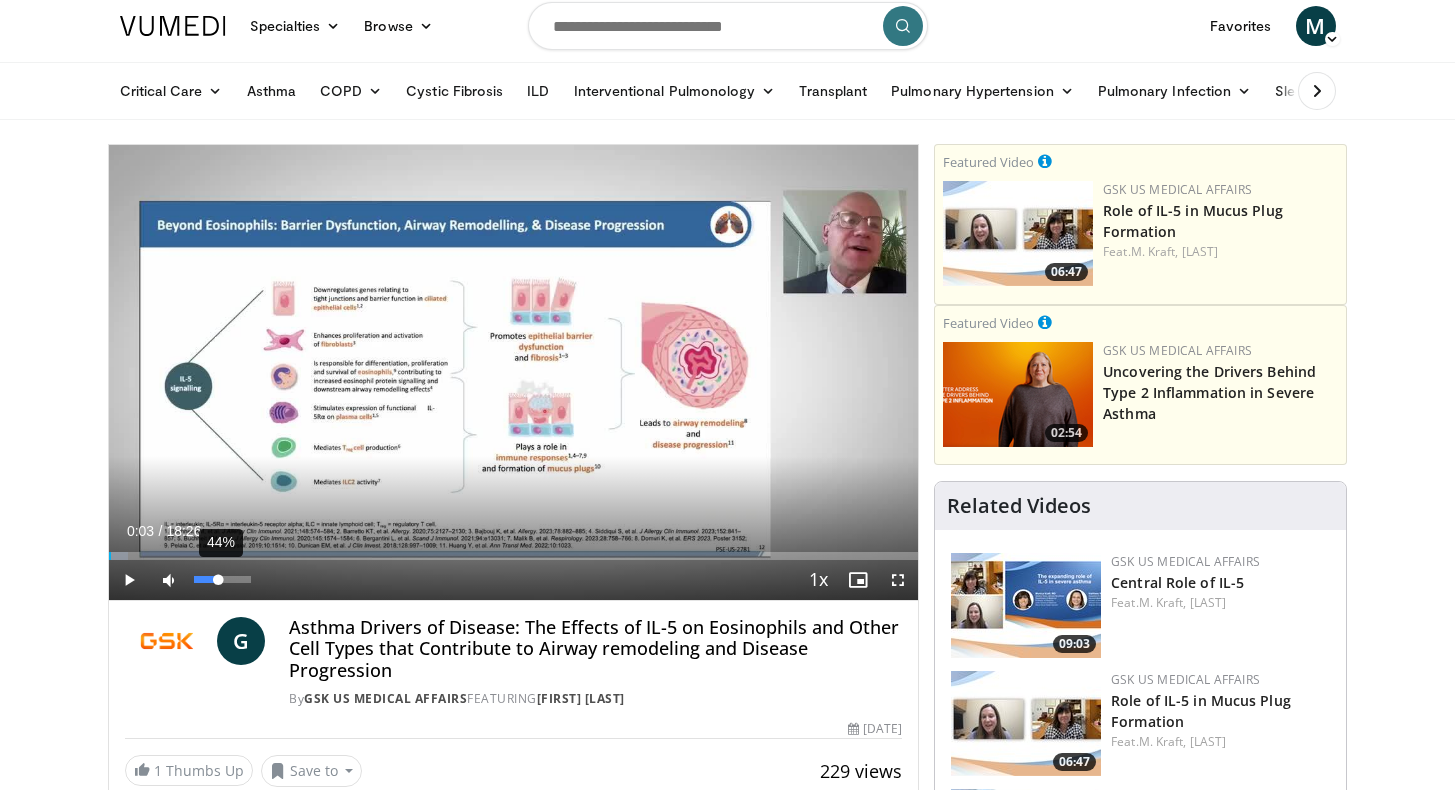 drag, startPoint x: 254, startPoint y: 581, endPoint x: 218, endPoint y: 584, distance: 36.124783 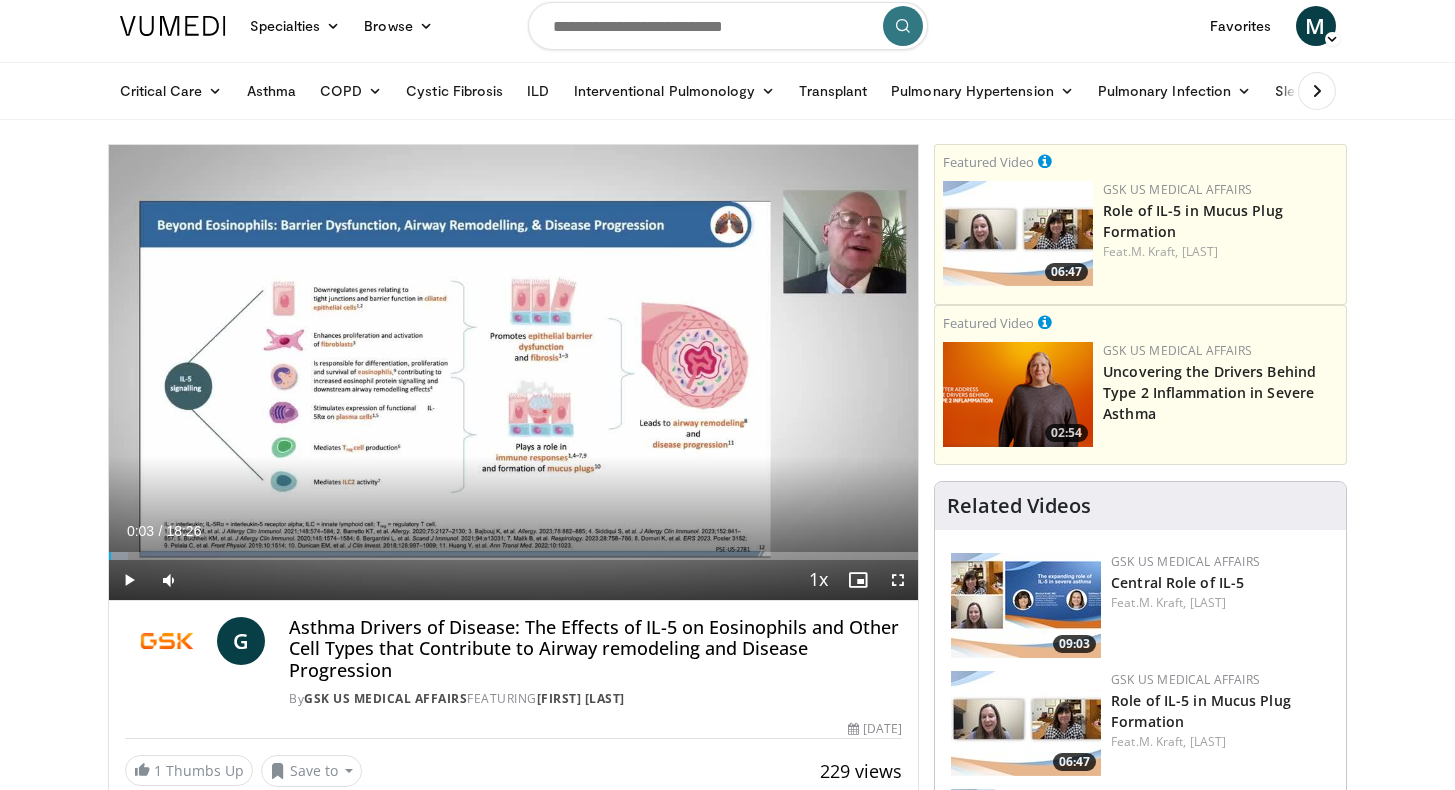 click at bounding box center [129, 580] 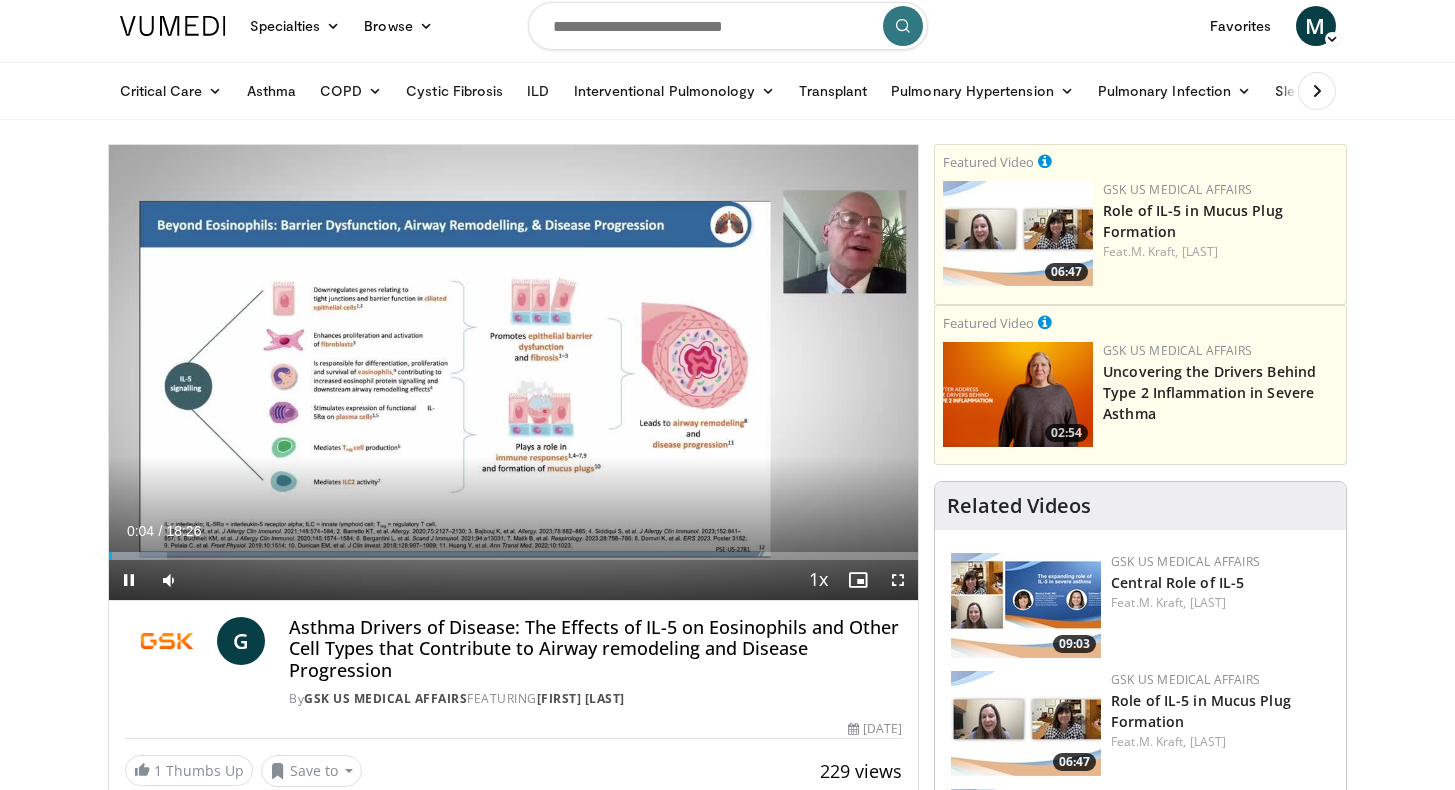 click at bounding box center [898, 580] 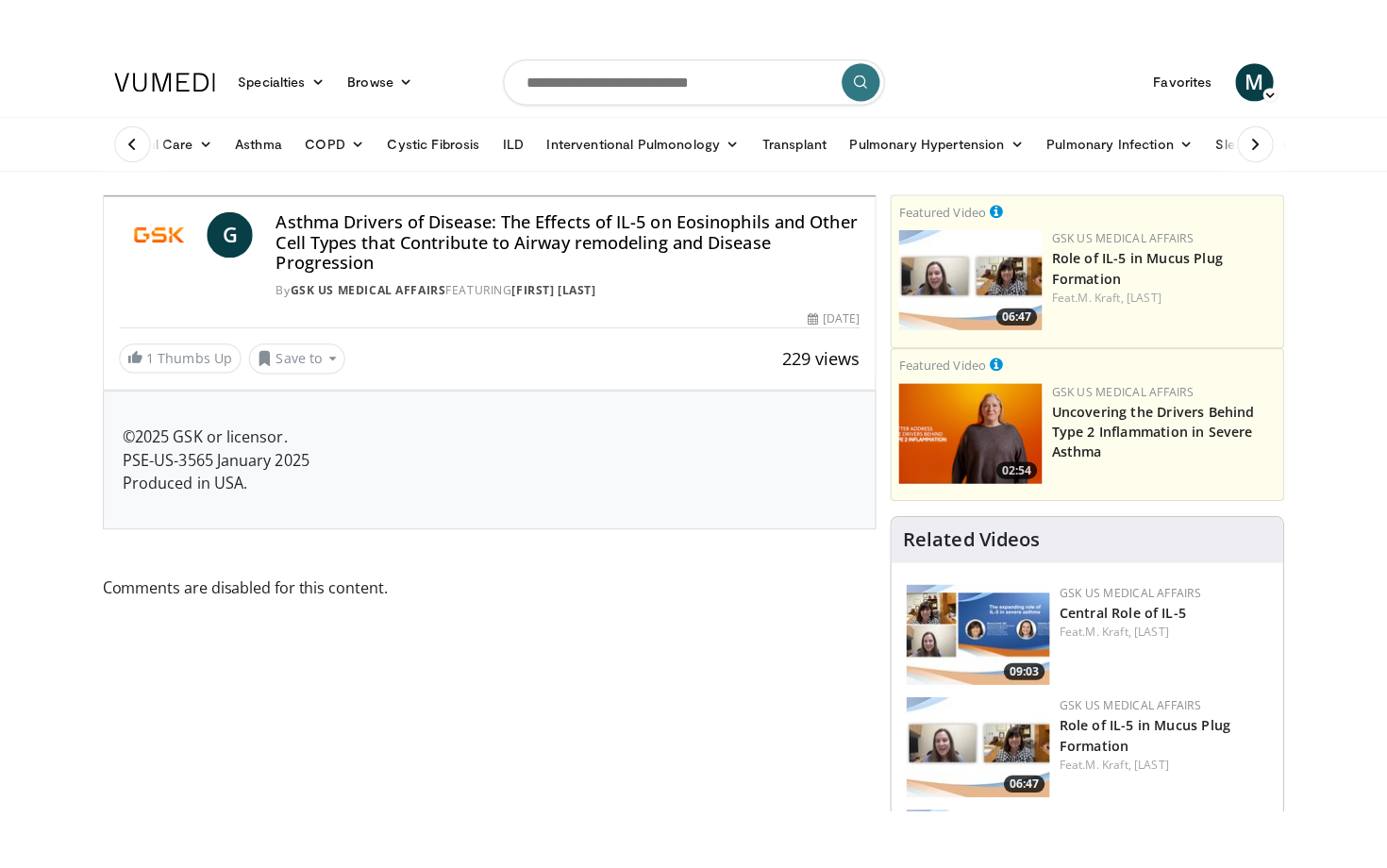 scroll, scrollTop: 0, scrollLeft: 0, axis: both 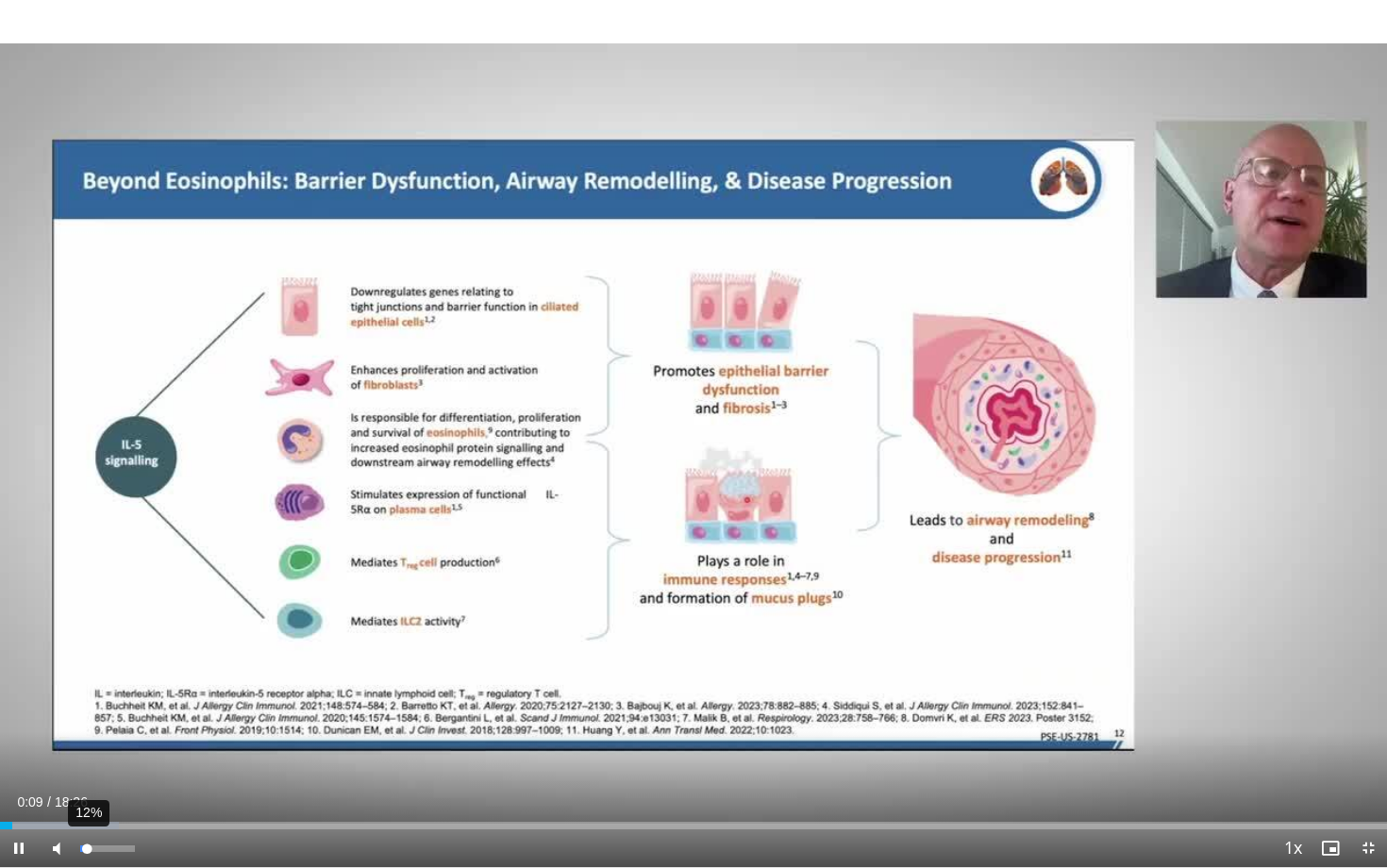 drag, startPoint x: 102, startPoint y: 848, endPoint x: 87, endPoint y: 850, distance: 15.132746 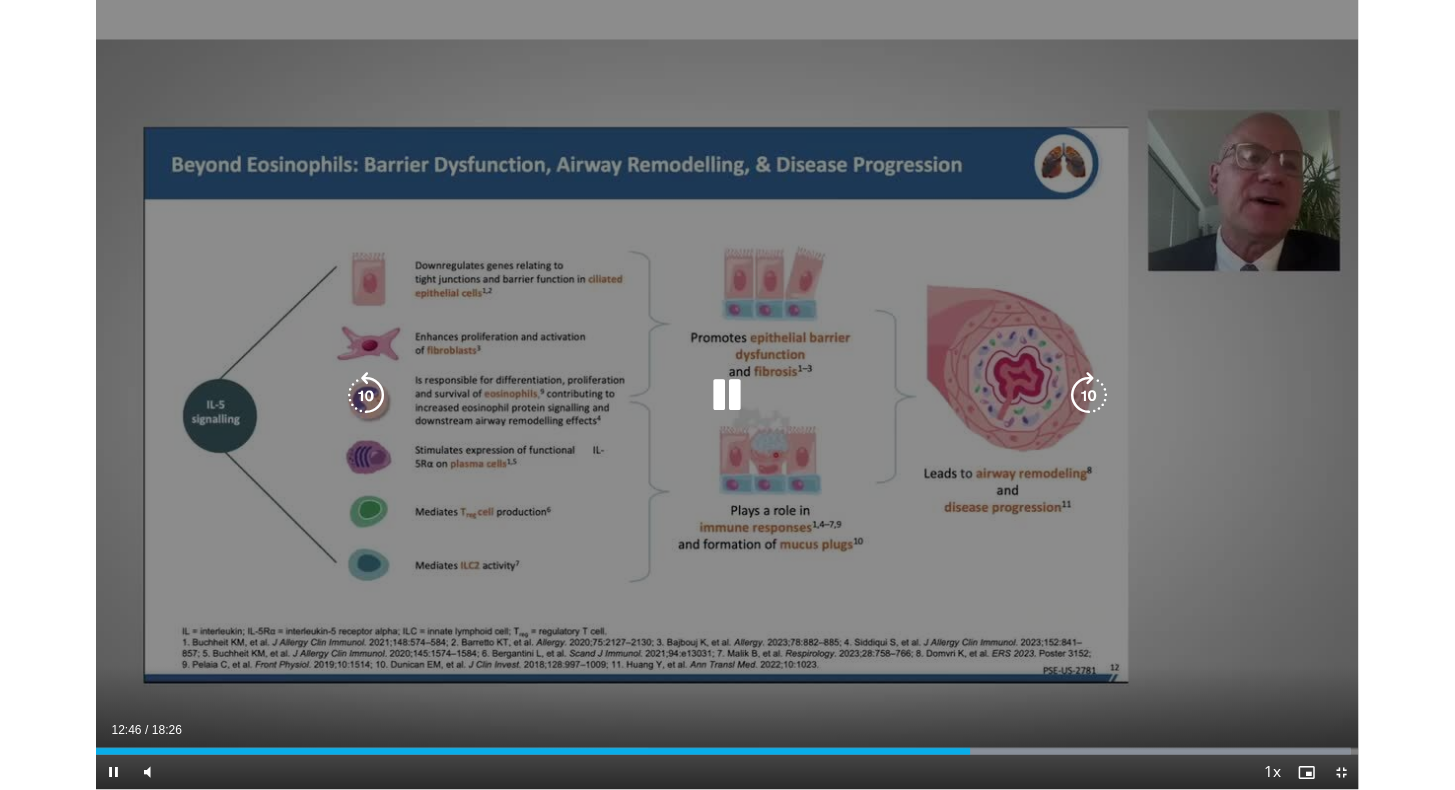 scroll, scrollTop: 10, scrollLeft: 0, axis: vertical 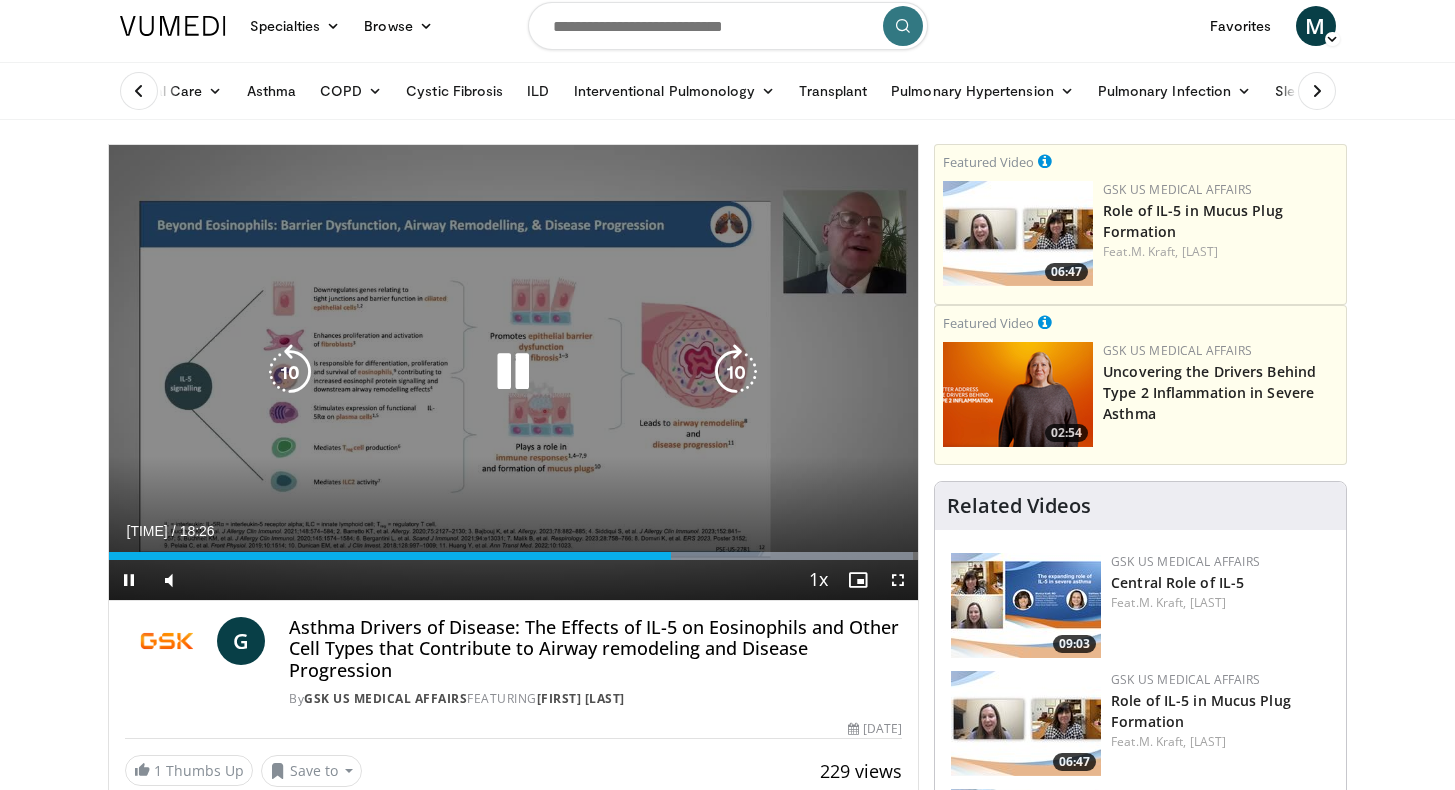click at bounding box center (513, 372) 